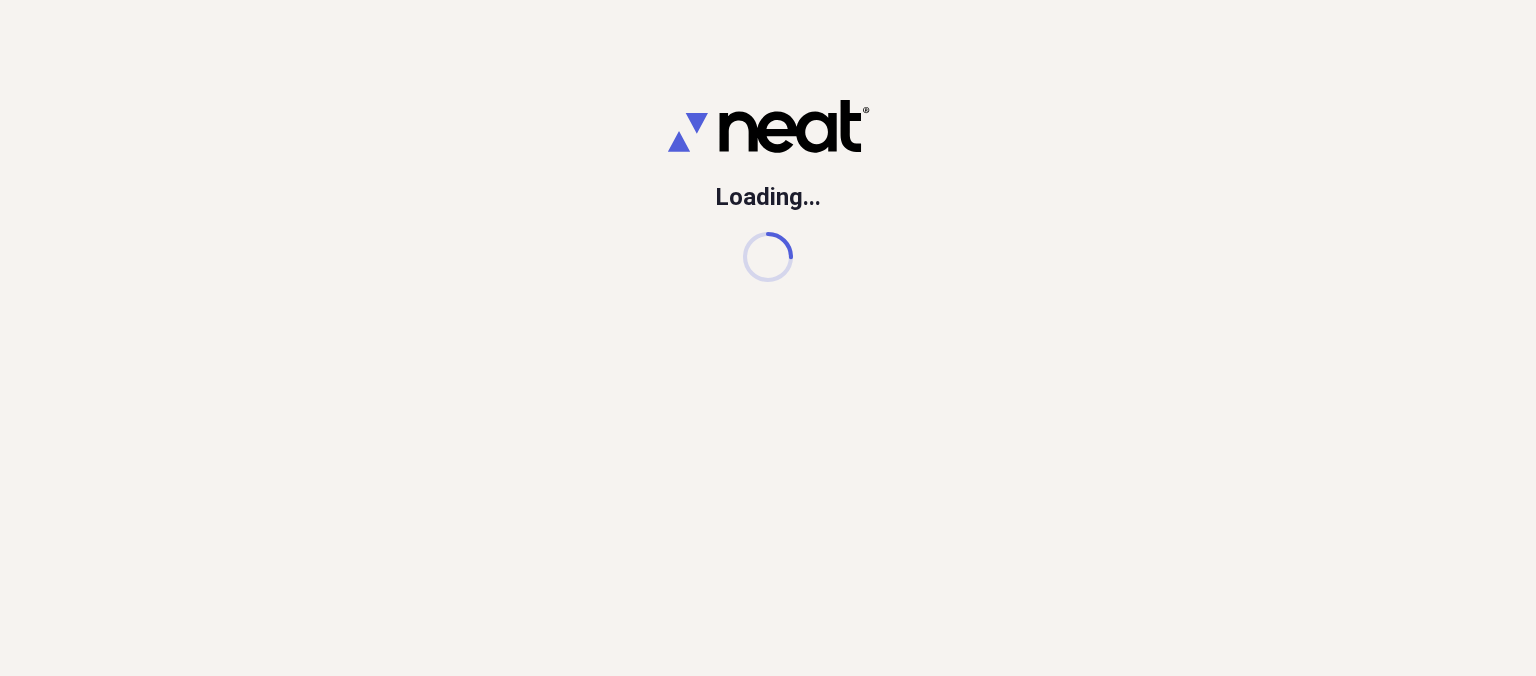 scroll, scrollTop: 0, scrollLeft: 0, axis: both 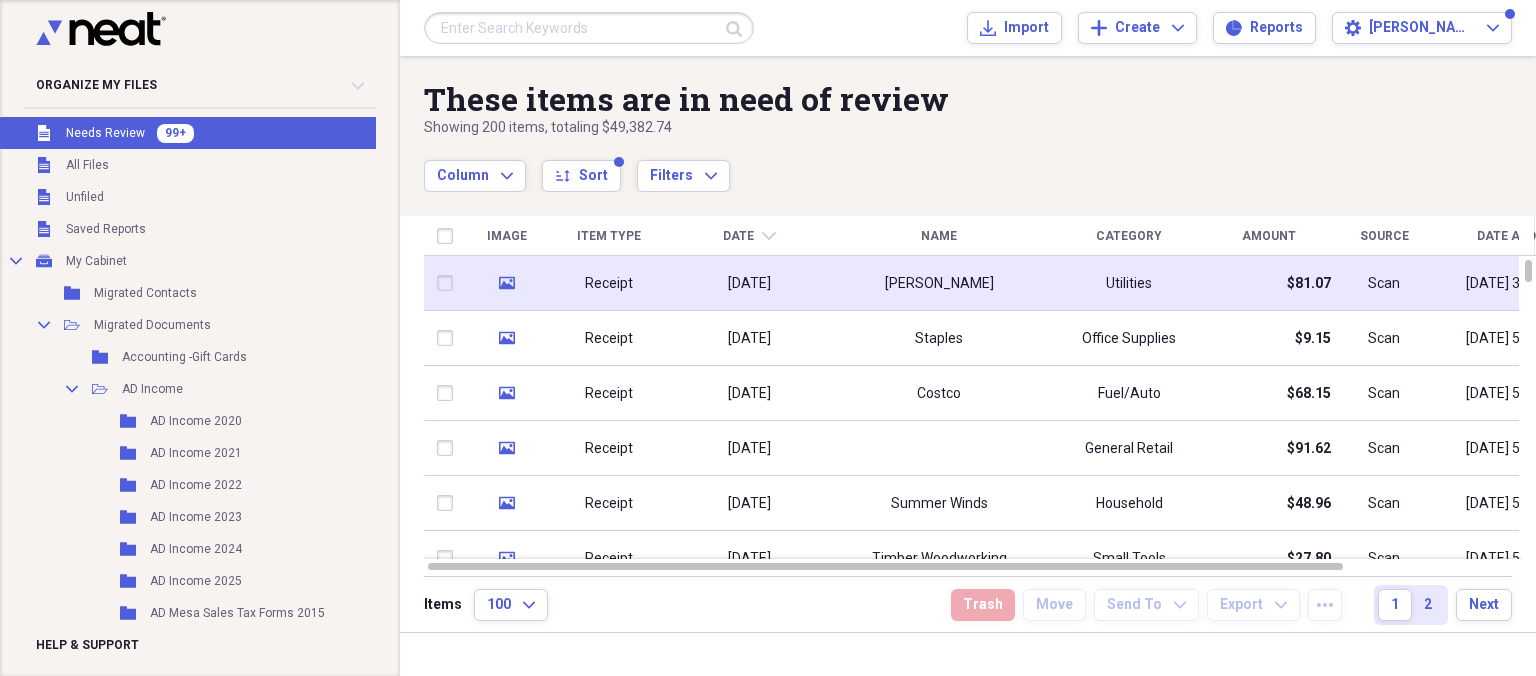 click on "[DATE]" at bounding box center (749, 283) 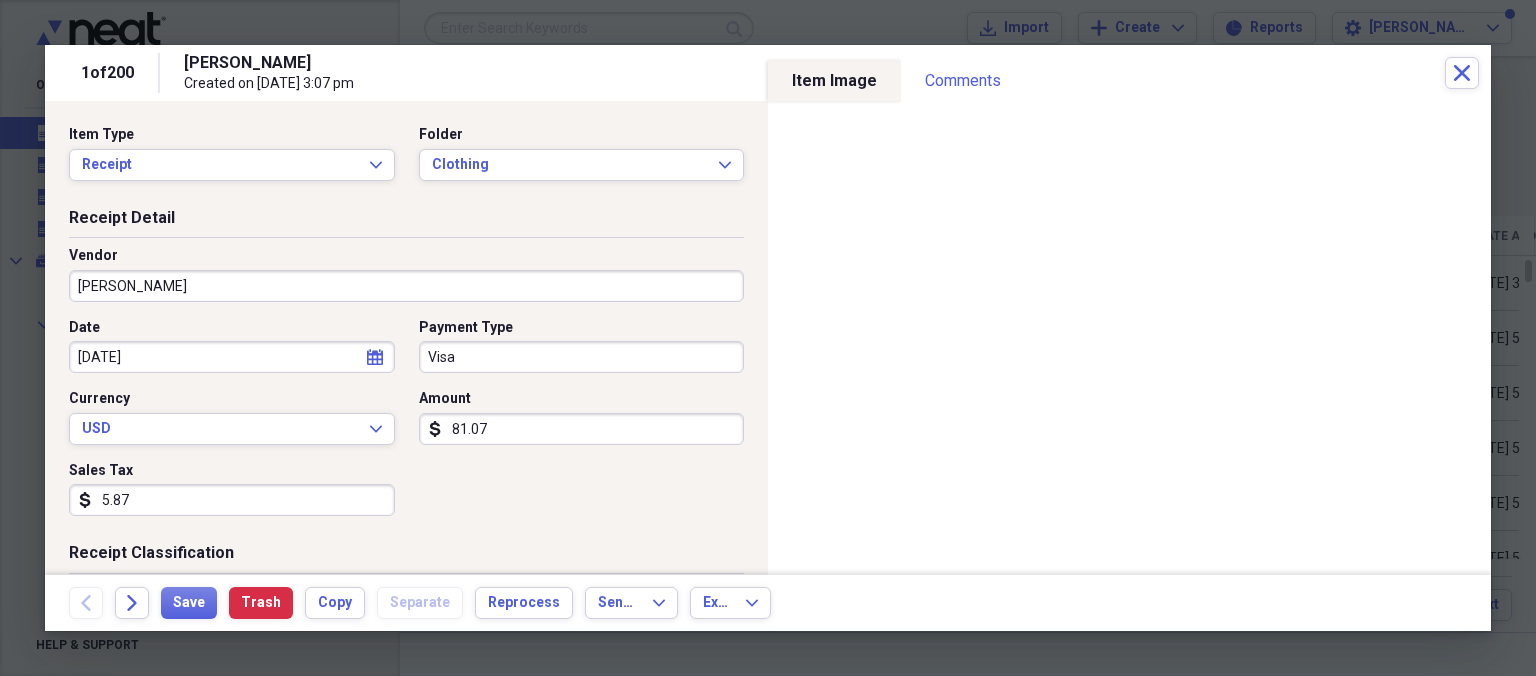 click on "[PERSON_NAME]" at bounding box center (406, 286) 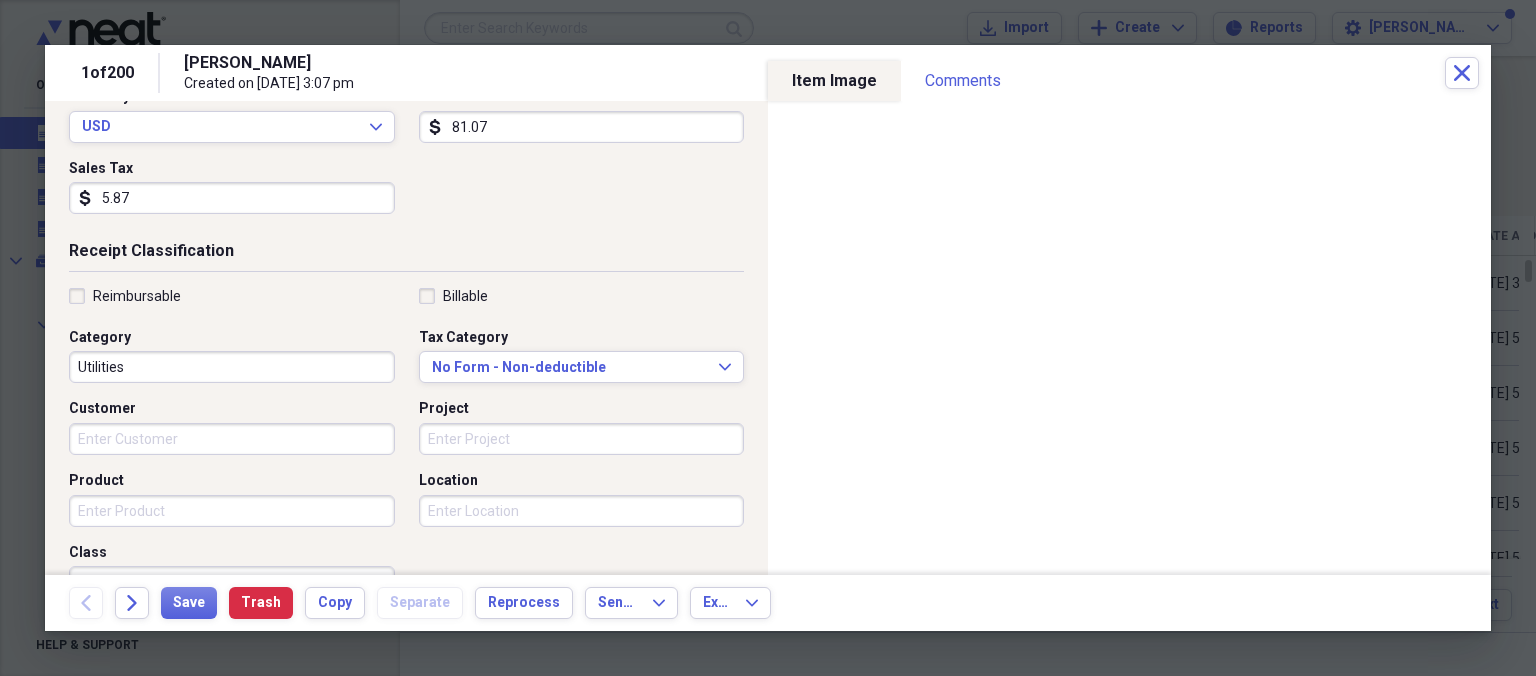 scroll, scrollTop: 346, scrollLeft: 0, axis: vertical 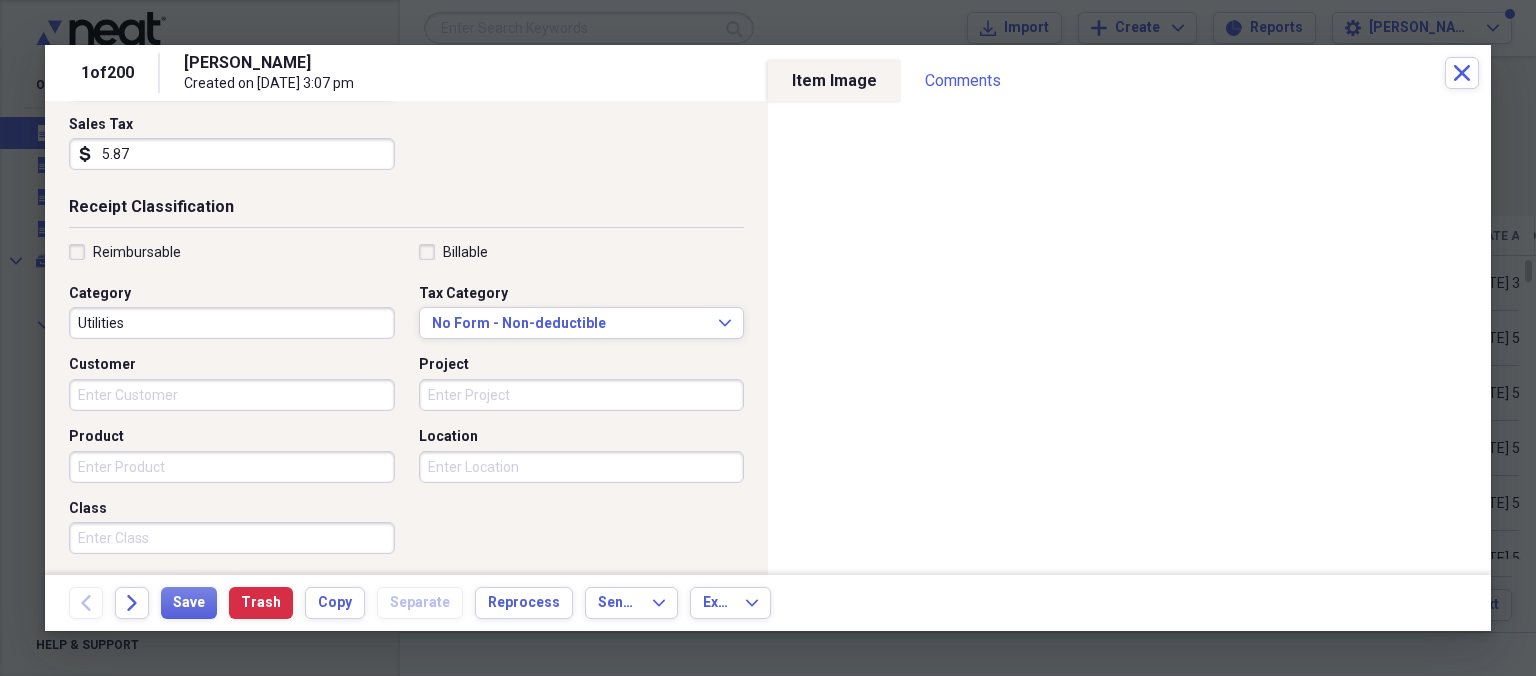 type on "Painted Tree" 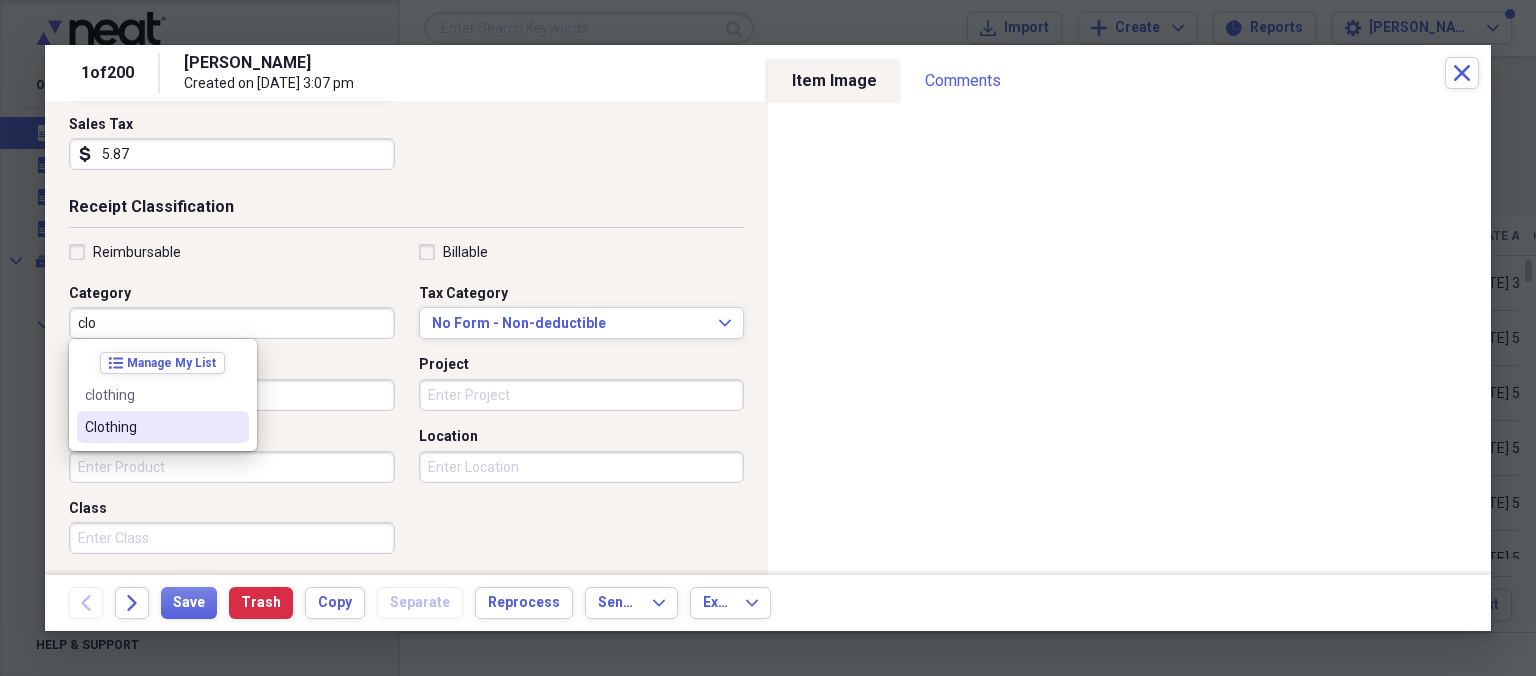 click on "Clothing" at bounding box center (151, 427) 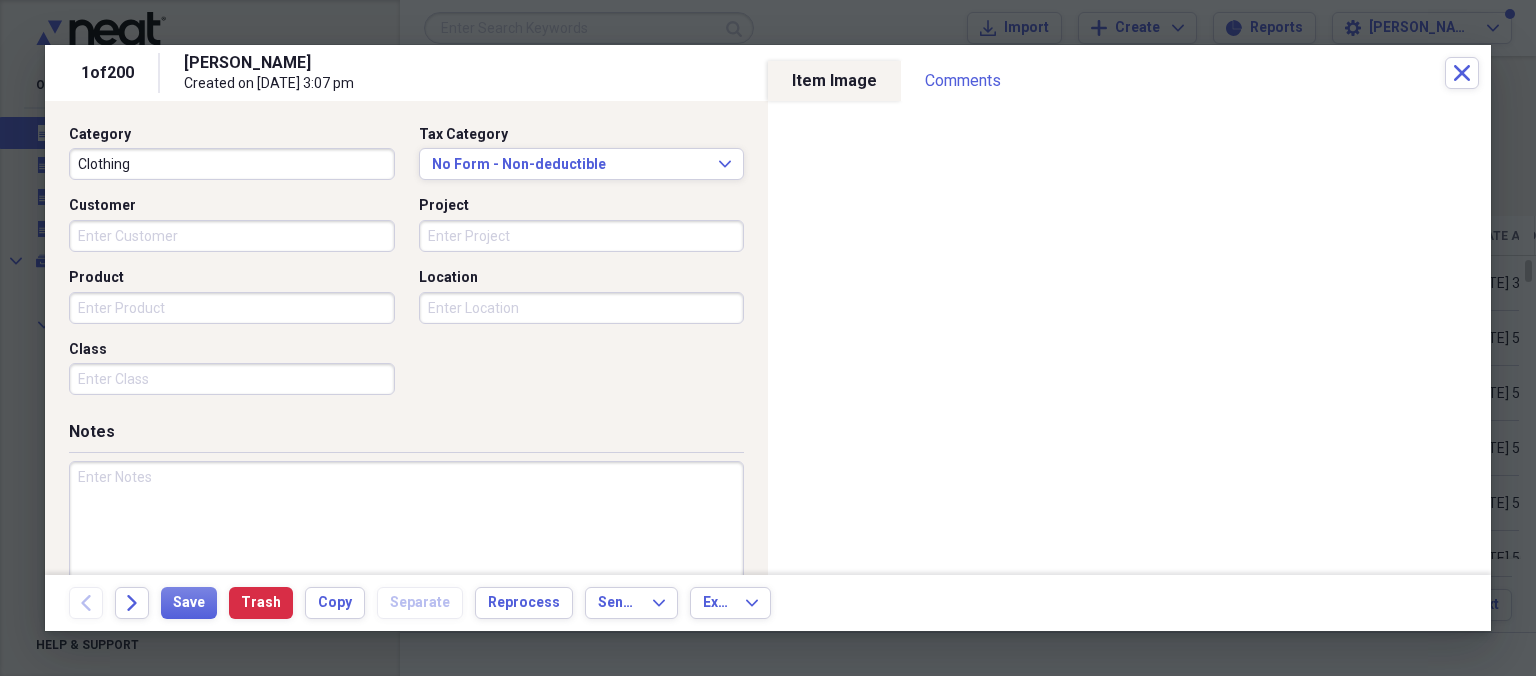 scroll, scrollTop: 546, scrollLeft: 0, axis: vertical 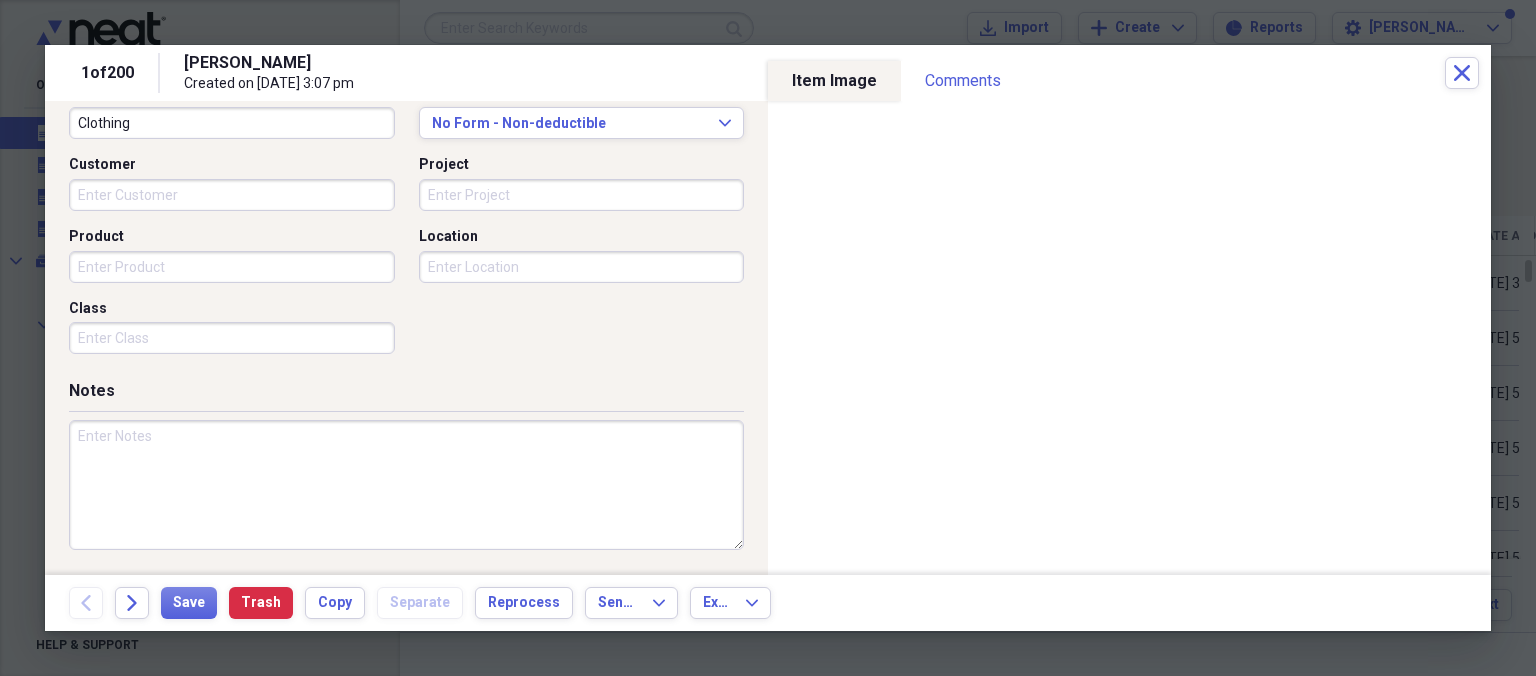click at bounding box center [406, 485] 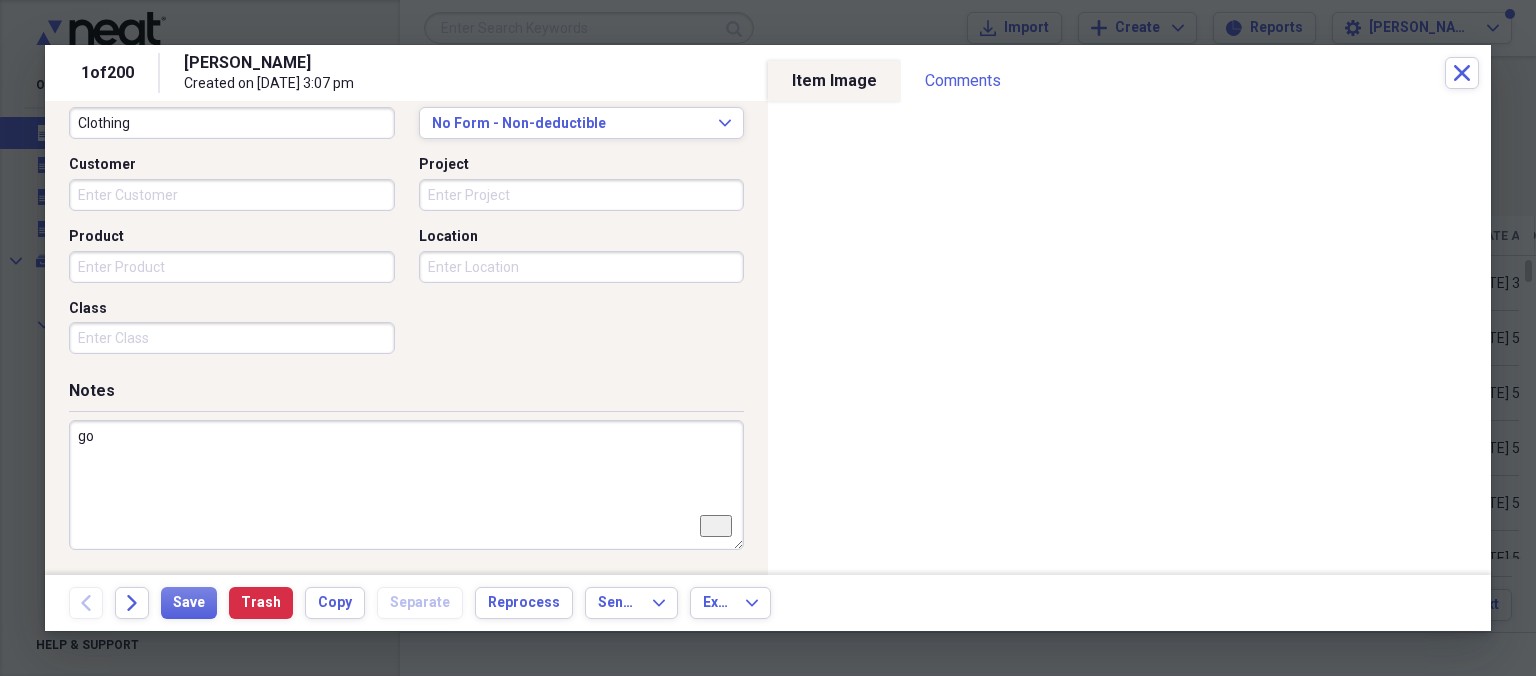 type on "g" 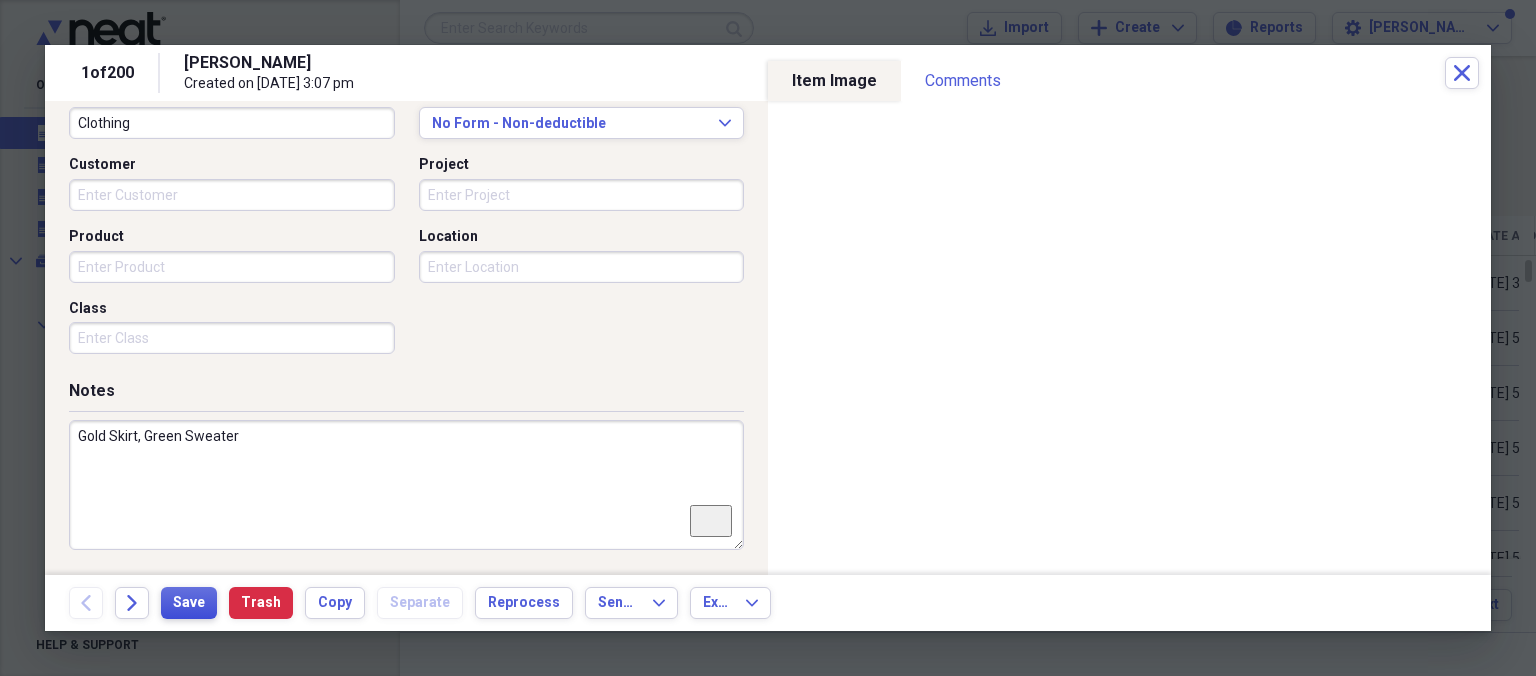 type on "Gold Skirt, Green Sweater" 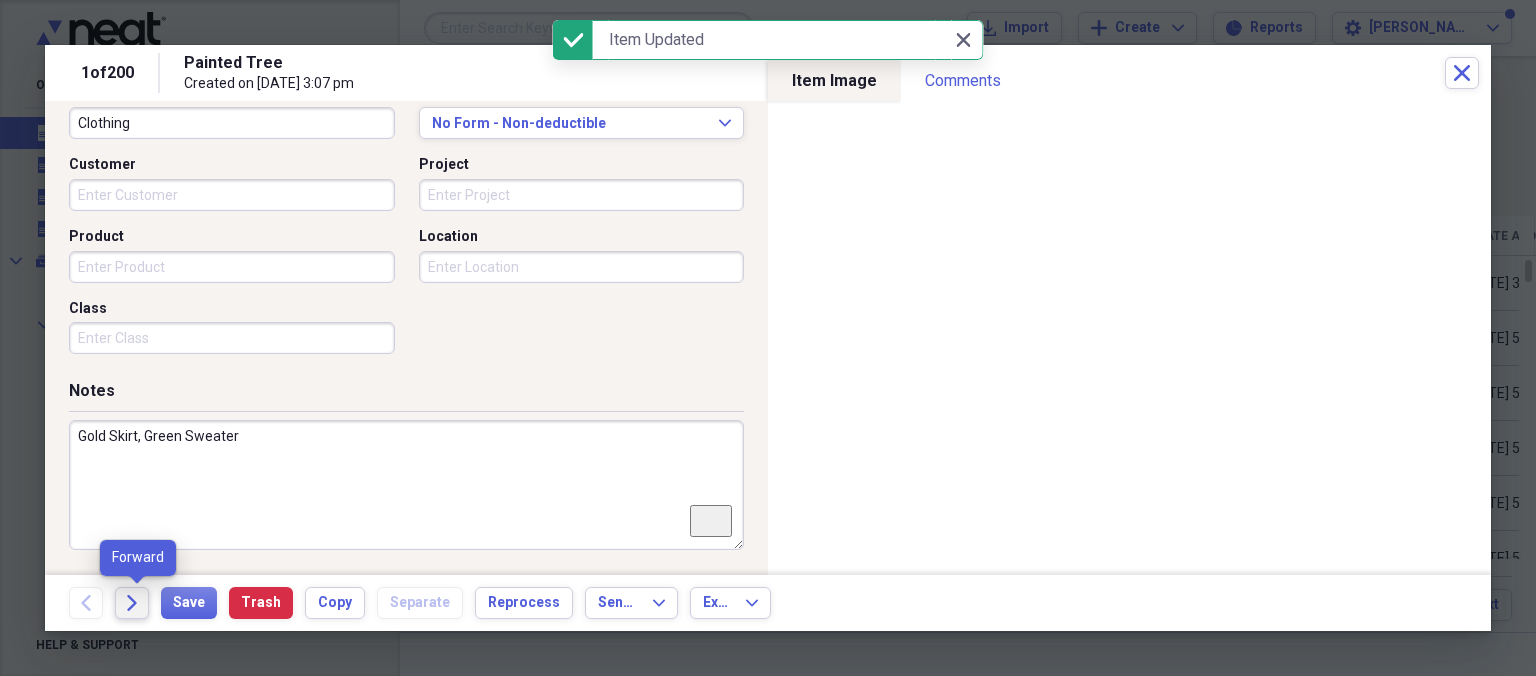 click 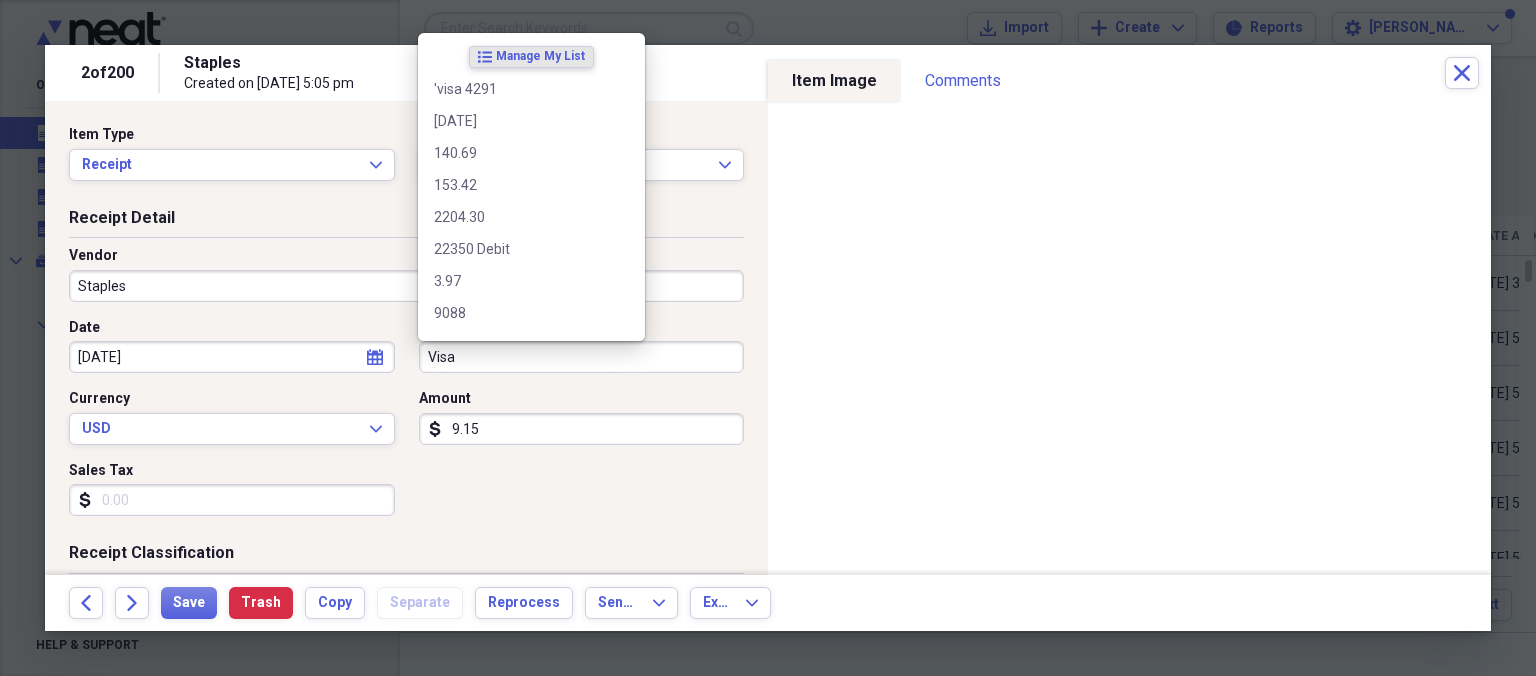 click on "Visa" at bounding box center [582, 357] 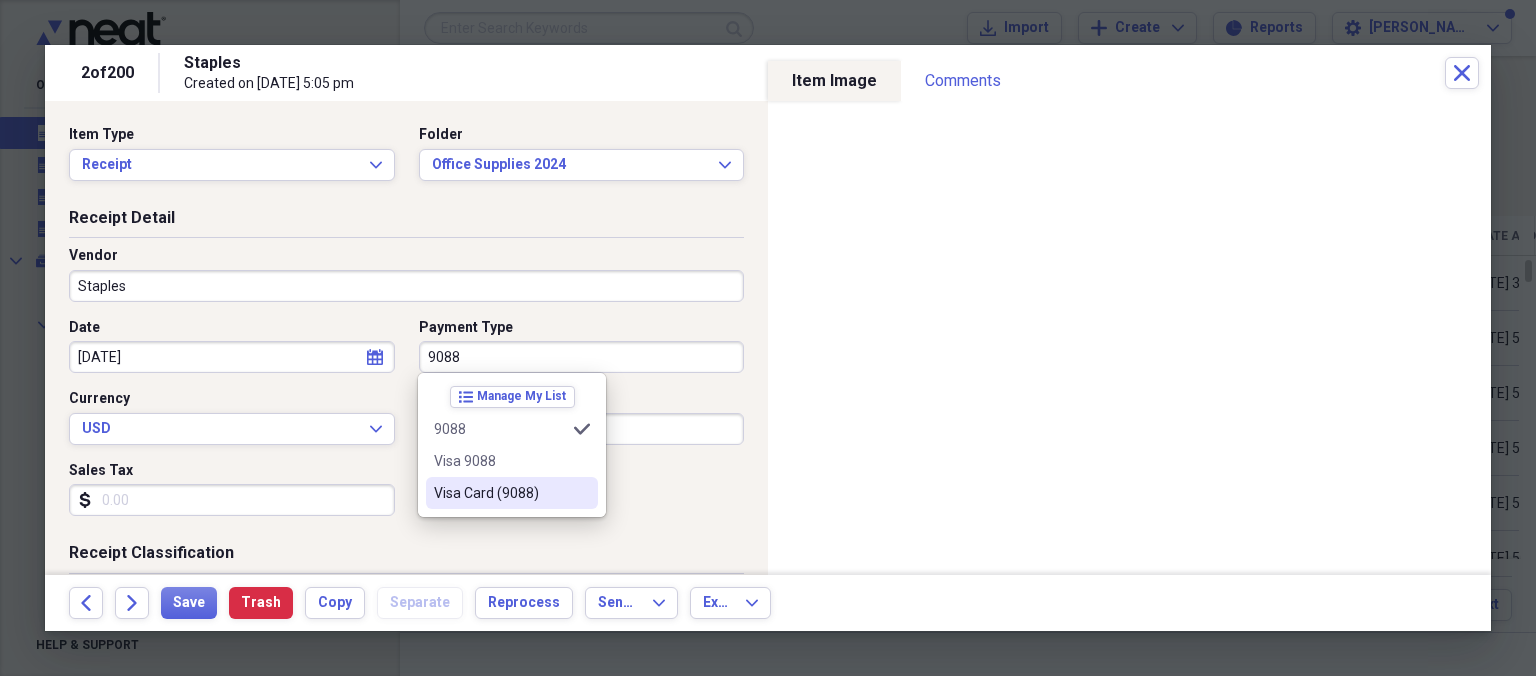 click on "Visa Card (9088)" at bounding box center (500, 493) 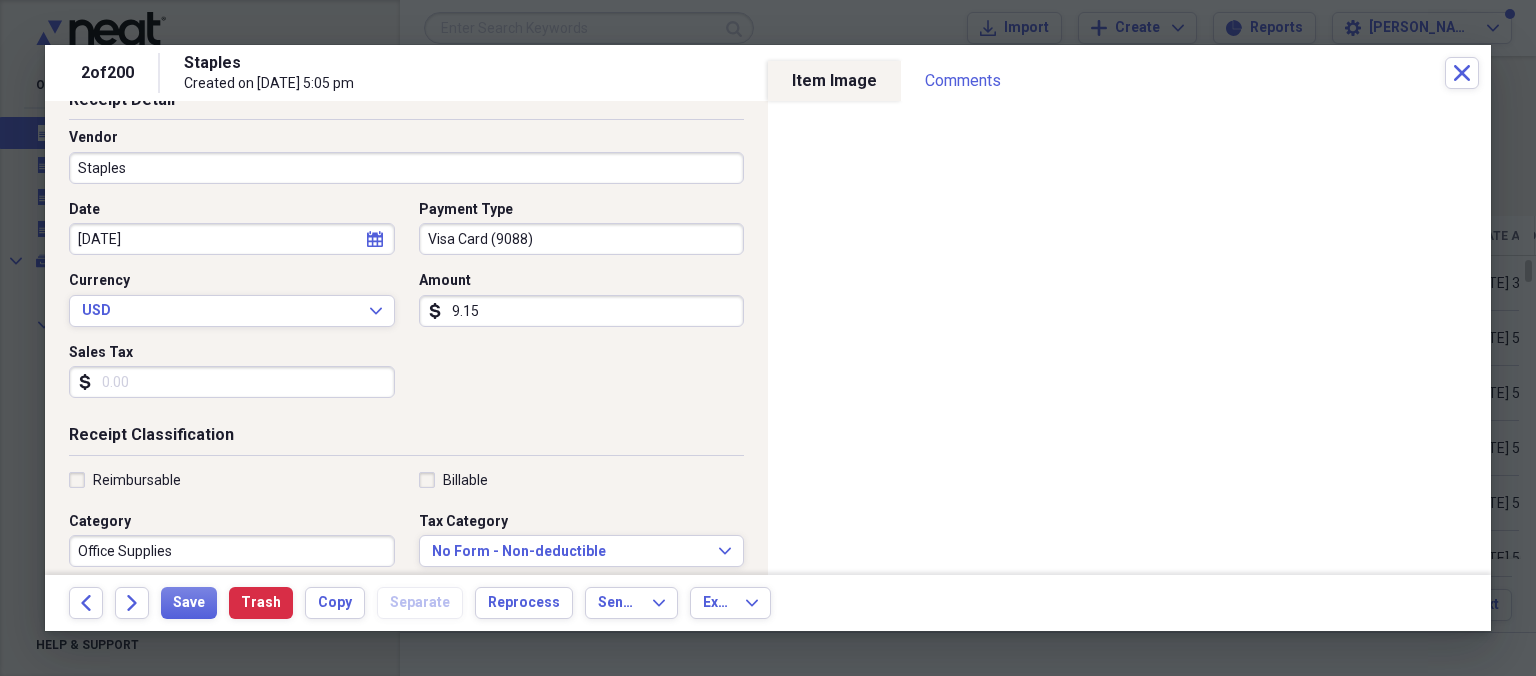 scroll, scrollTop: 230, scrollLeft: 0, axis: vertical 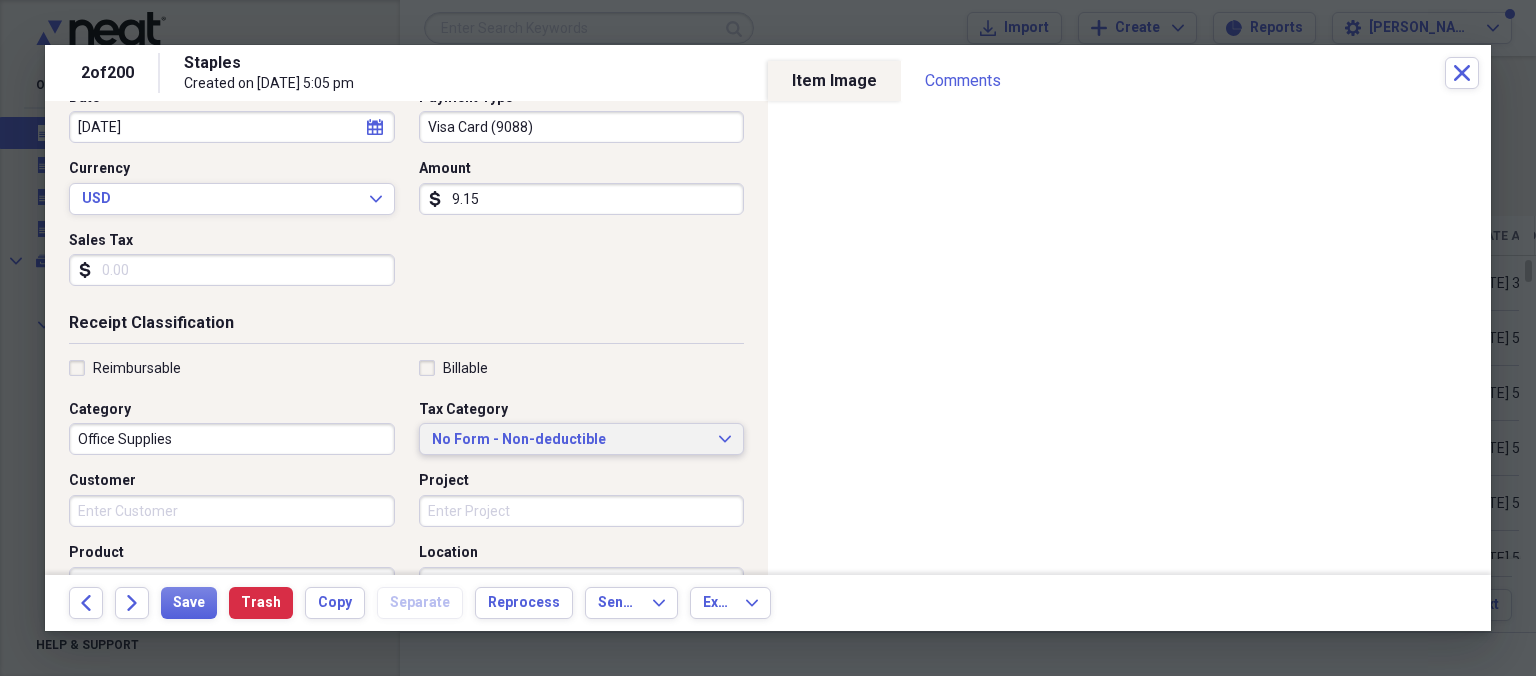 click on "No Form - Non-deductible" at bounding box center [570, 440] 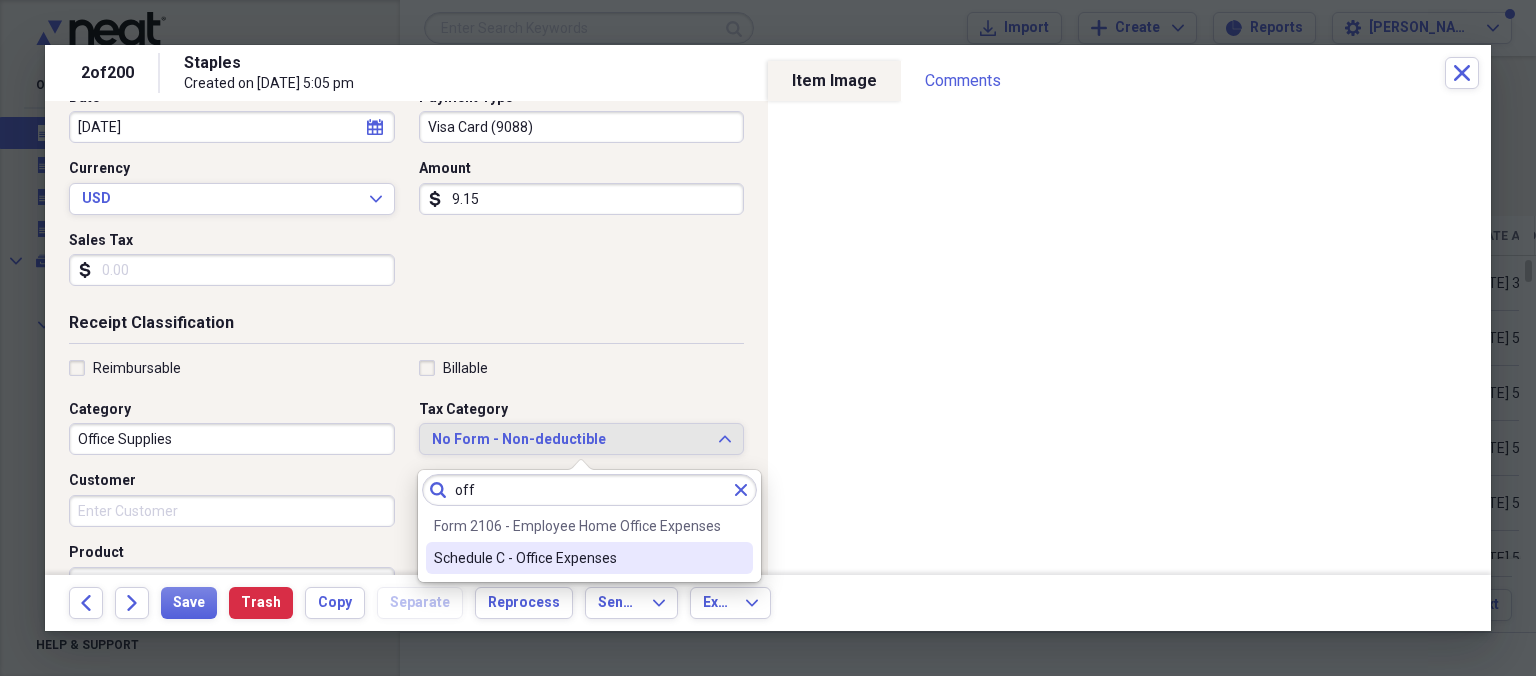 type on "off" 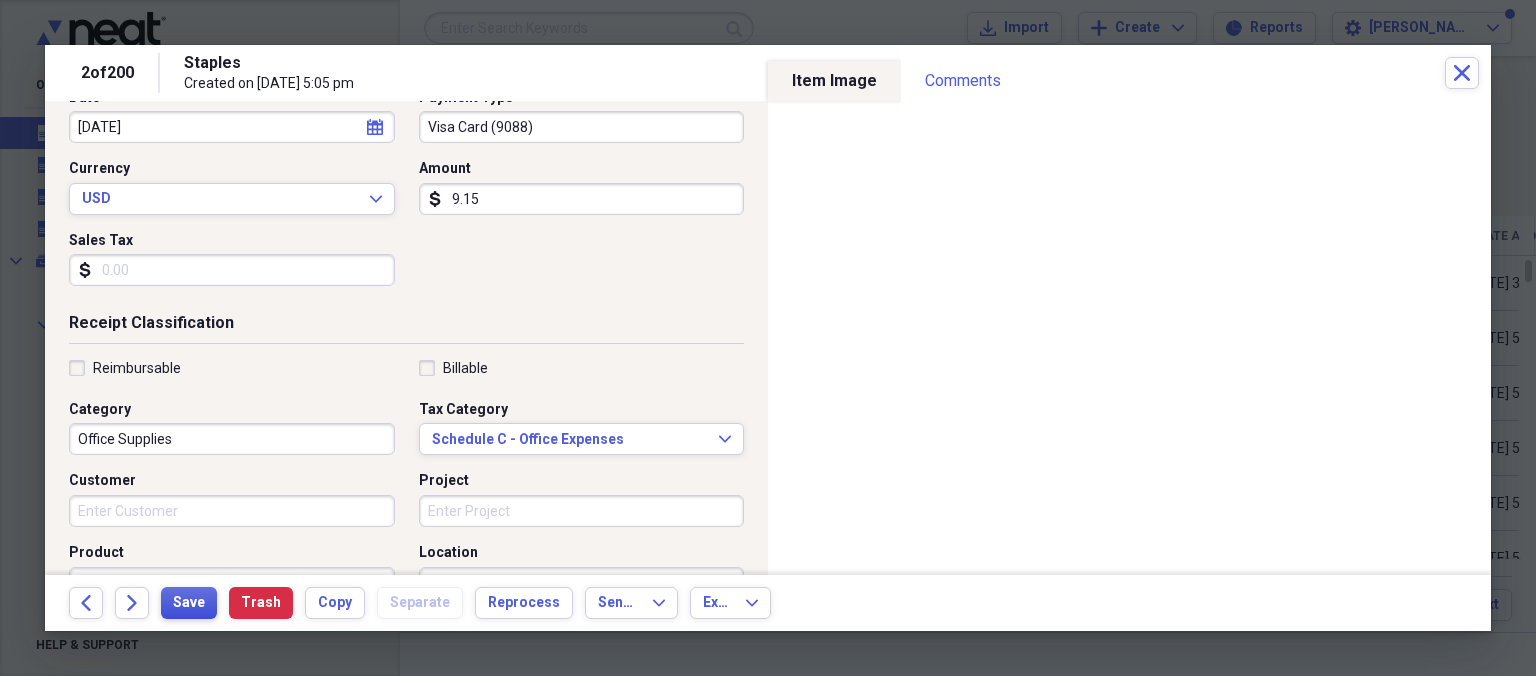 click on "Save" at bounding box center (189, 603) 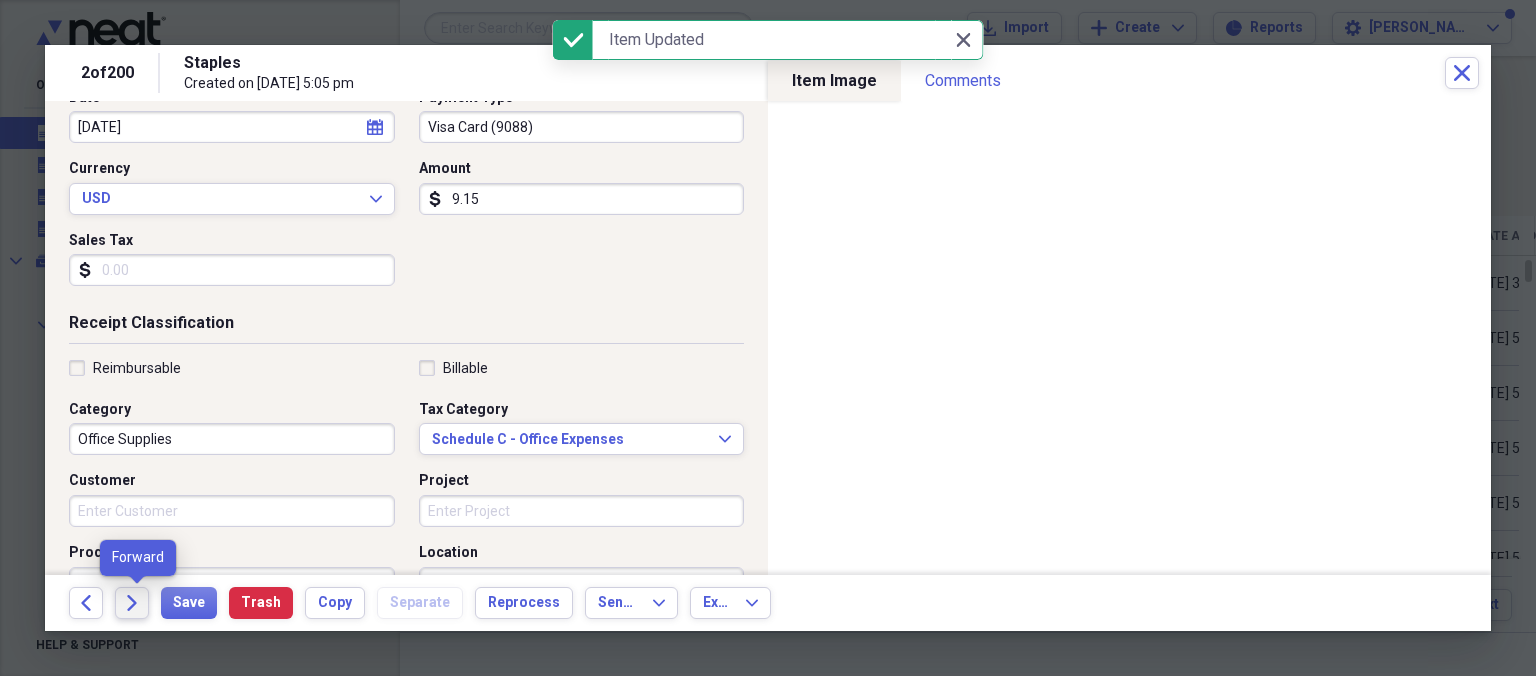 click on "Forward" 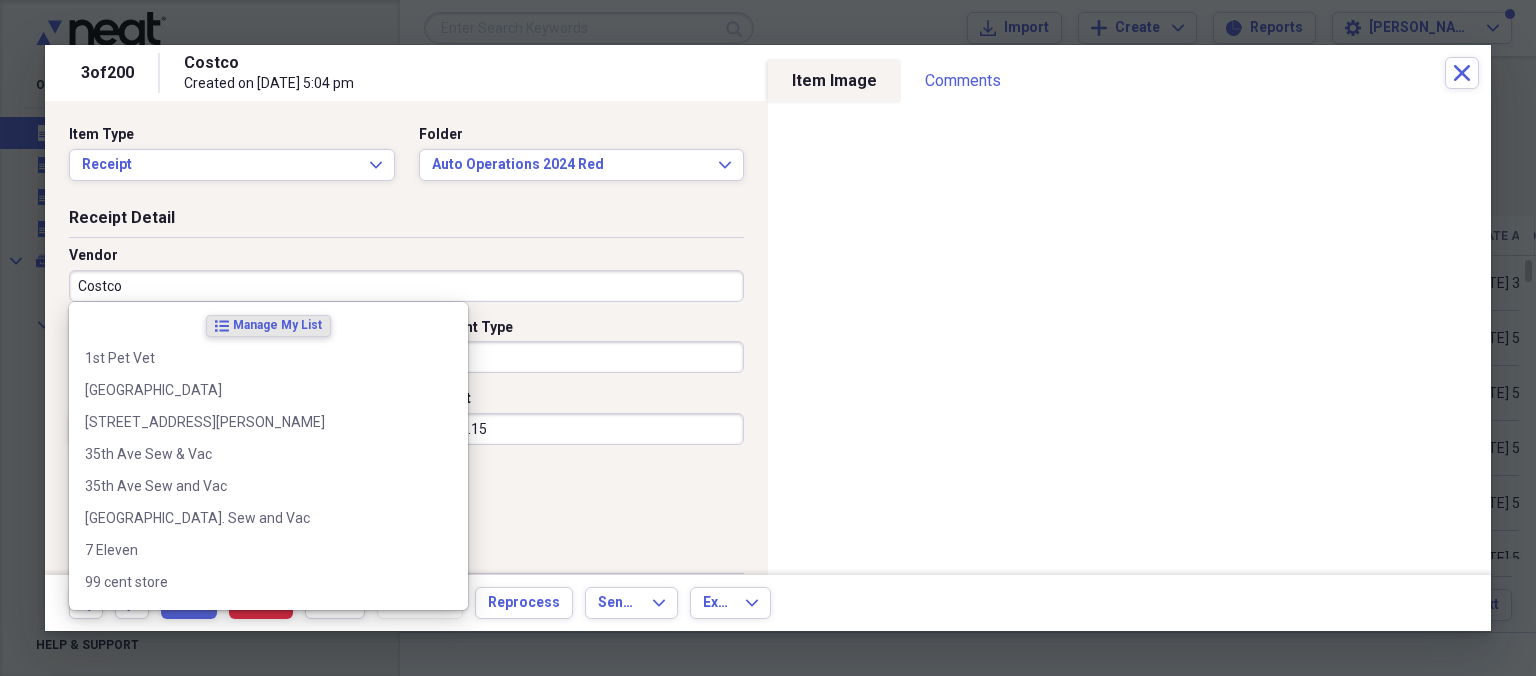 click on "Costco" at bounding box center (406, 286) 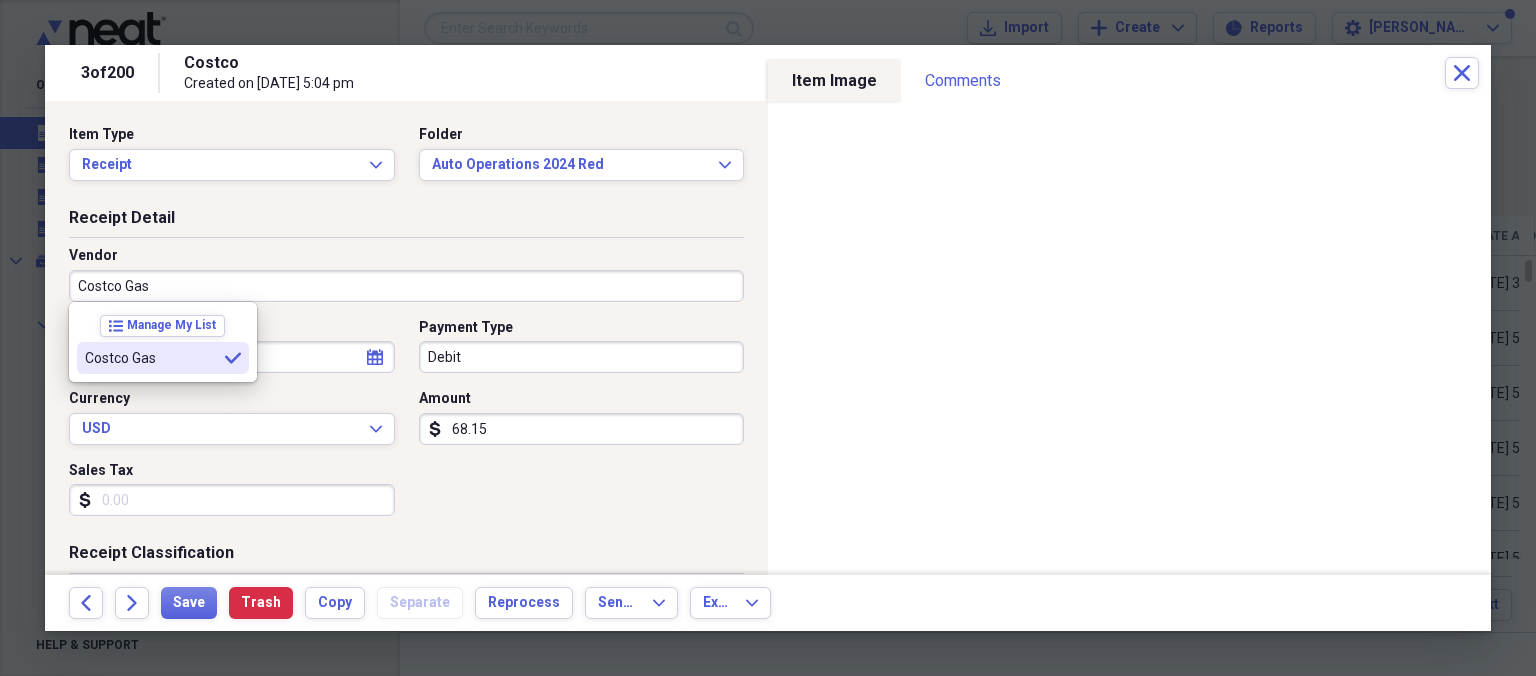 type on "Costco Gas" 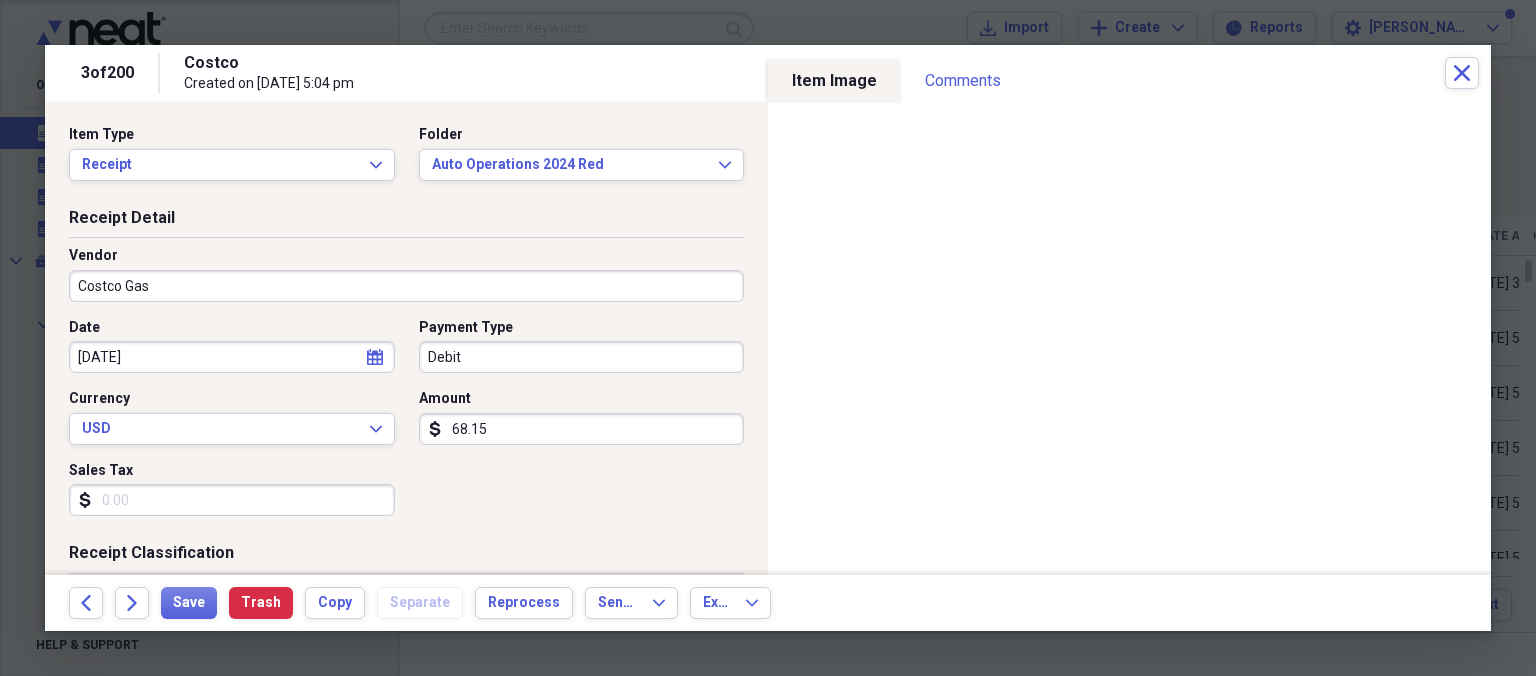 click on "Amount" at bounding box center [582, 399] 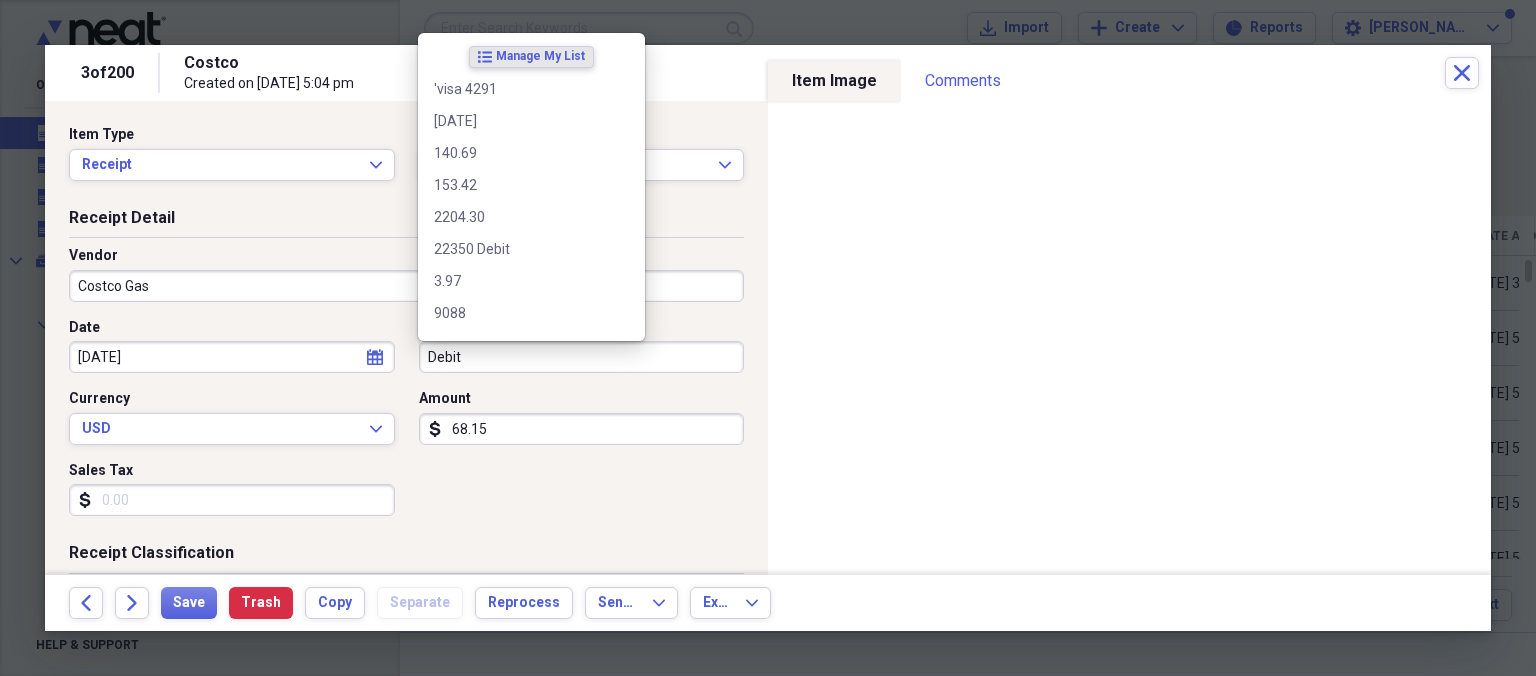click on "Debit" at bounding box center (582, 357) 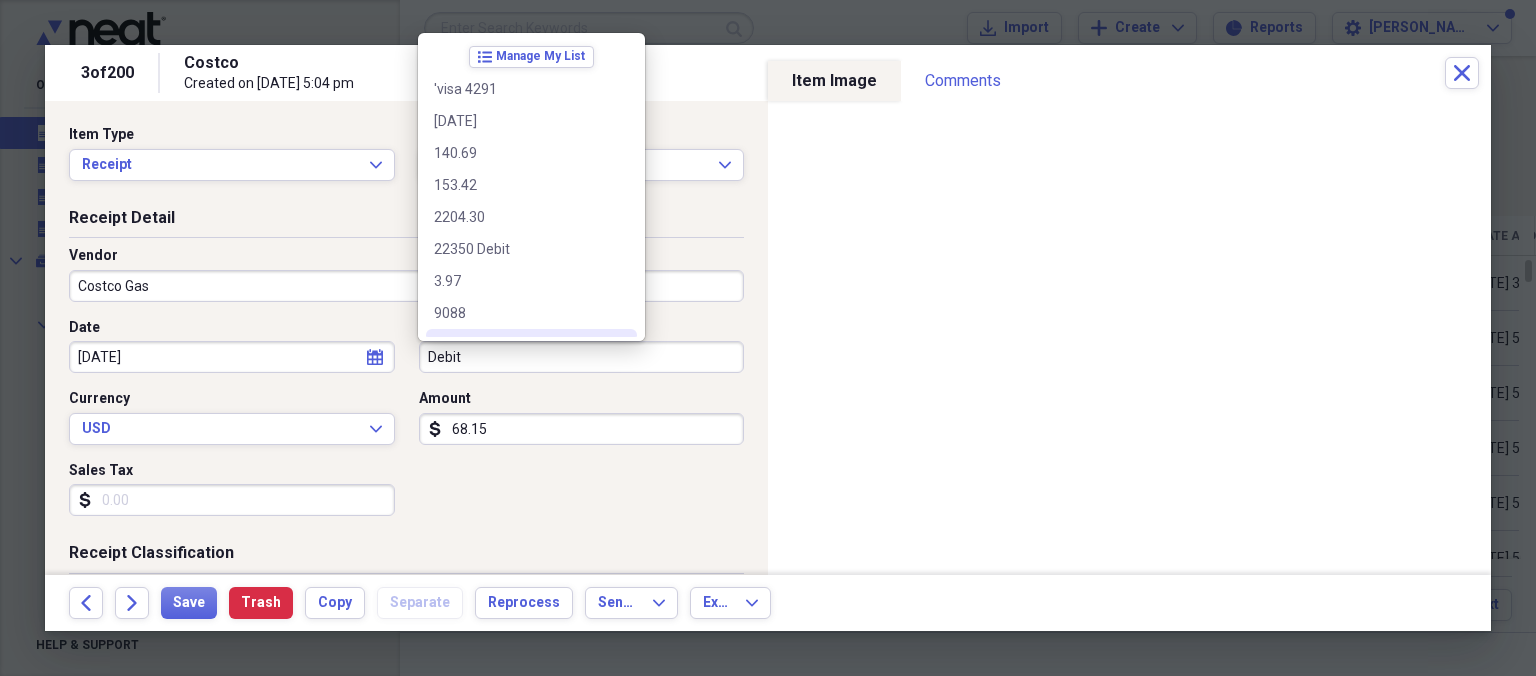 click on "Debit" at bounding box center [582, 357] 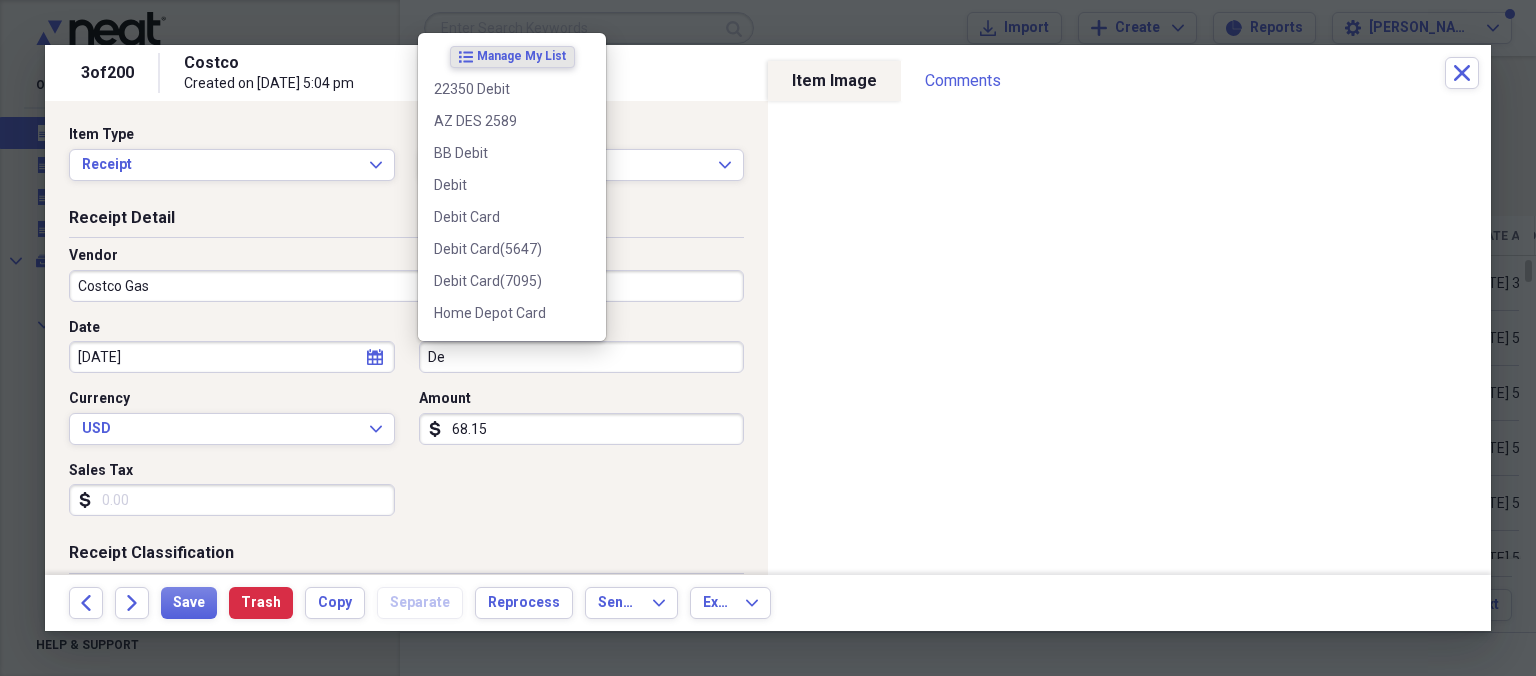 type on "D" 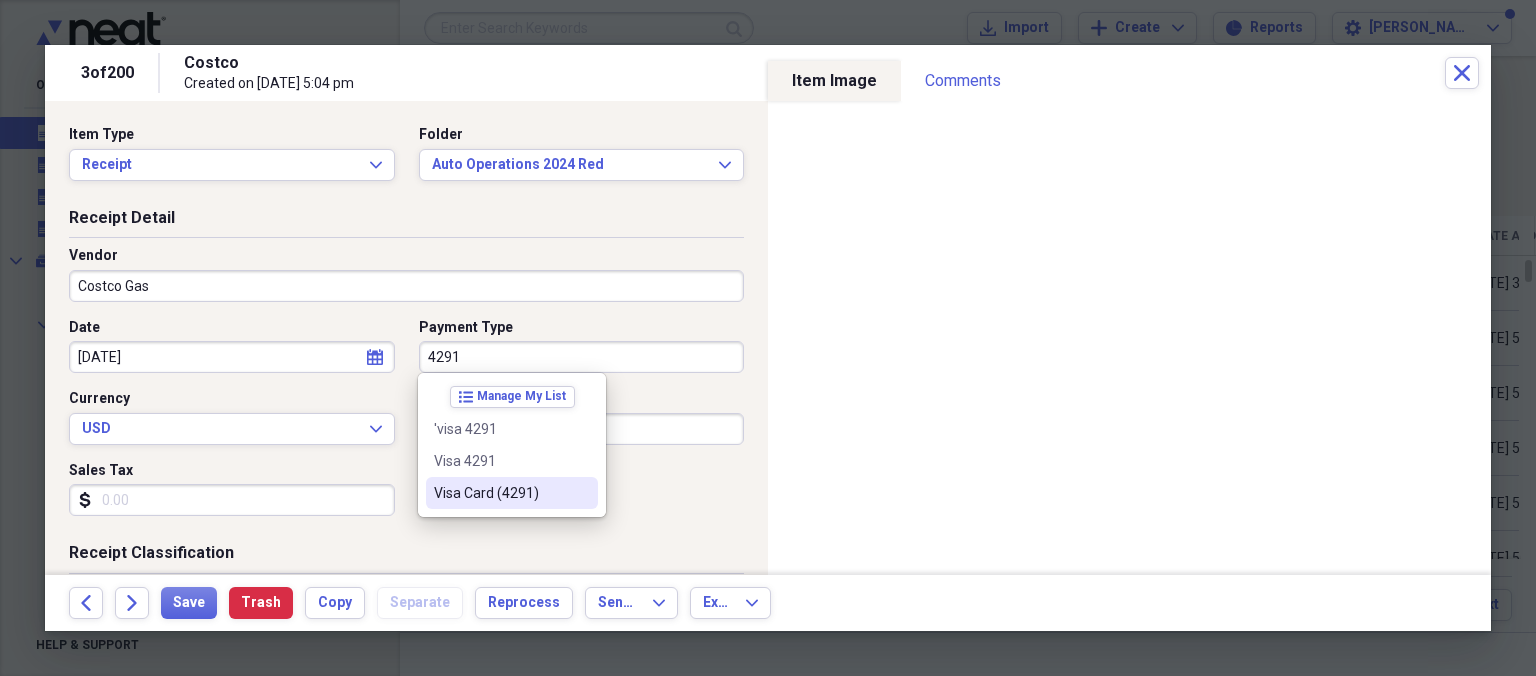 click on "Visa Card (4291)" at bounding box center (500, 493) 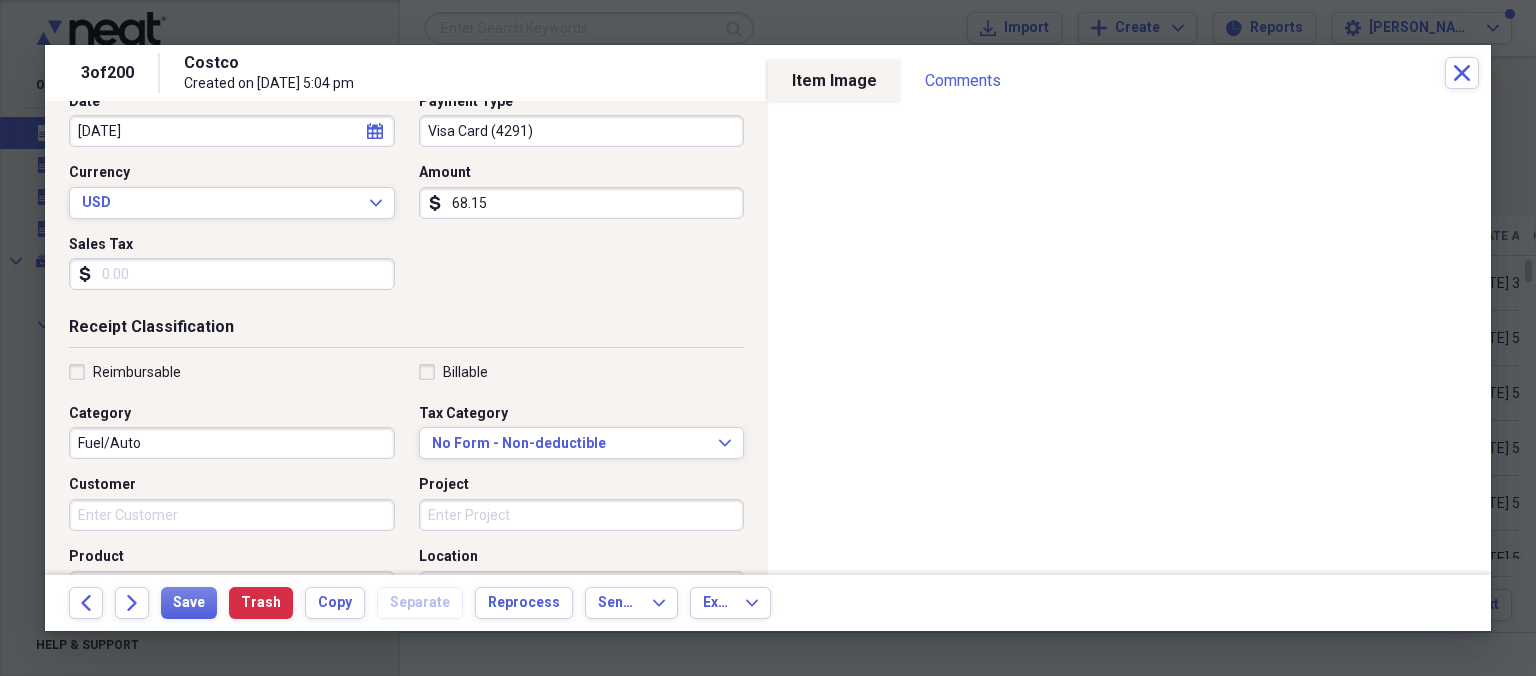 scroll, scrollTop: 230, scrollLeft: 0, axis: vertical 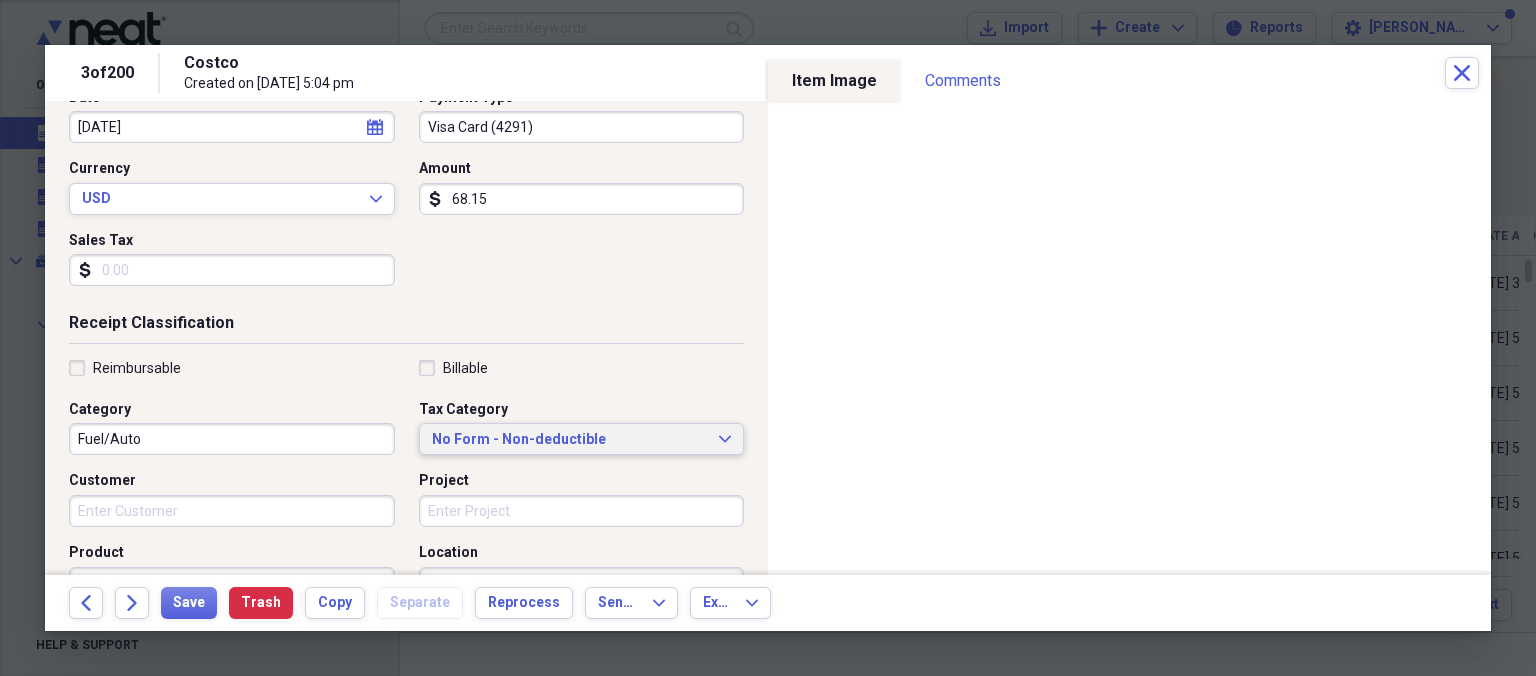 click on "No Form - Non-deductible" at bounding box center (570, 440) 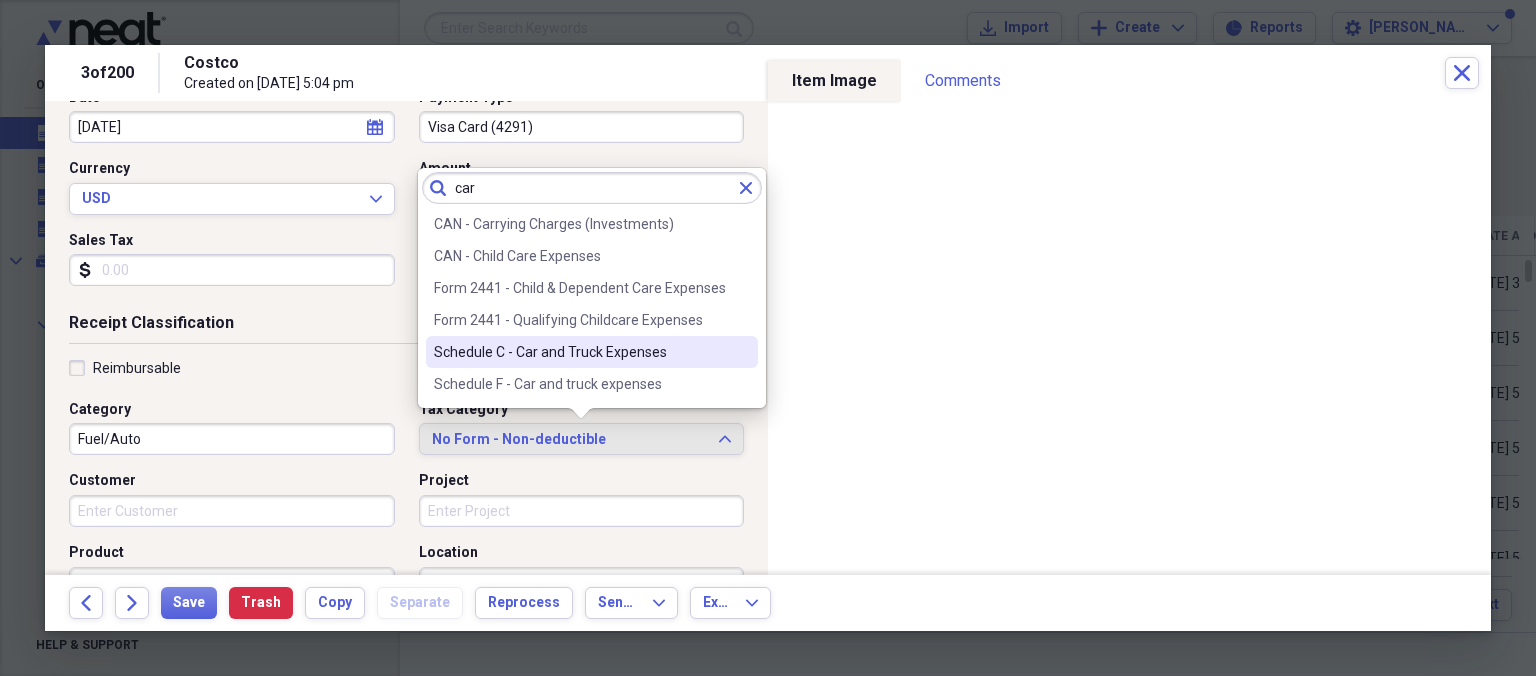 type on "car" 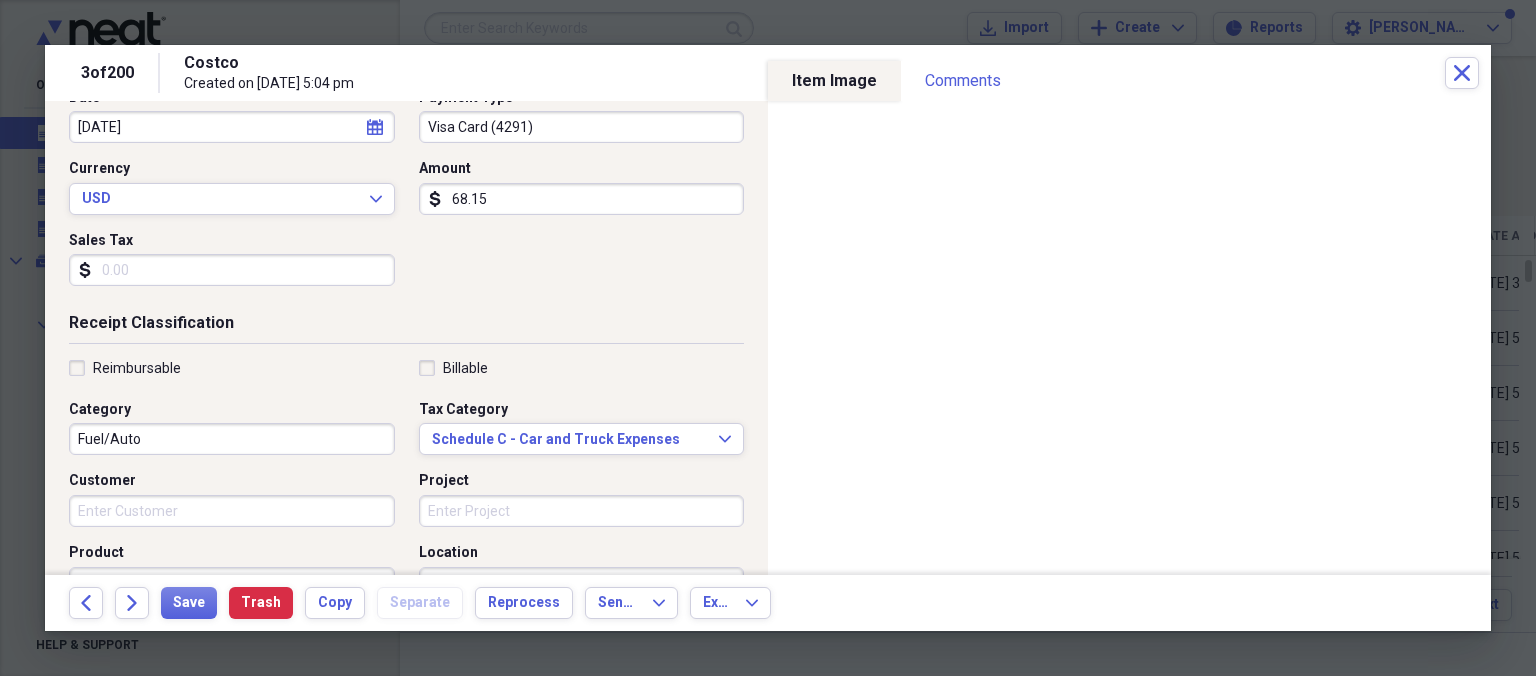 click on "Back Forward Save Trash Copy Separate Reprocess Send To Expand Export Expand" at bounding box center (768, 603) 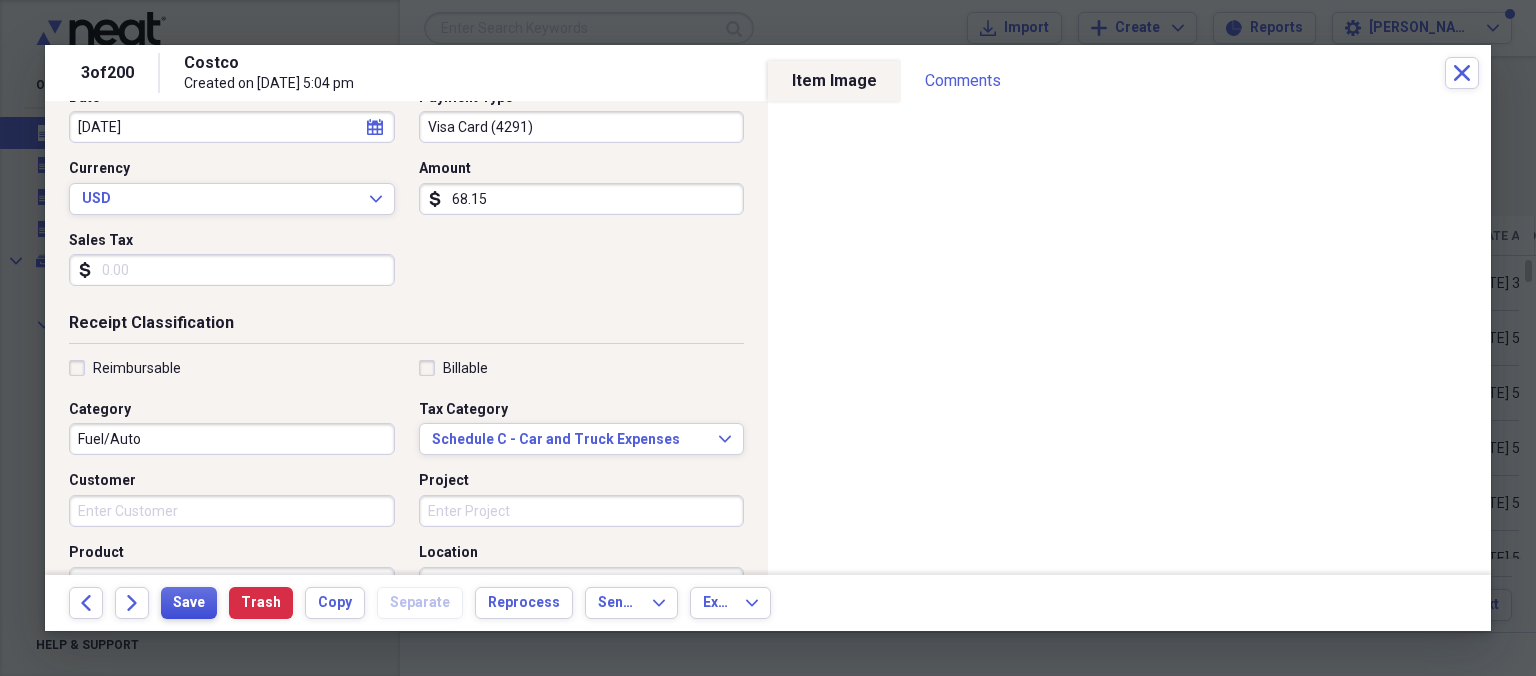 click on "Save" at bounding box center (189, 603) 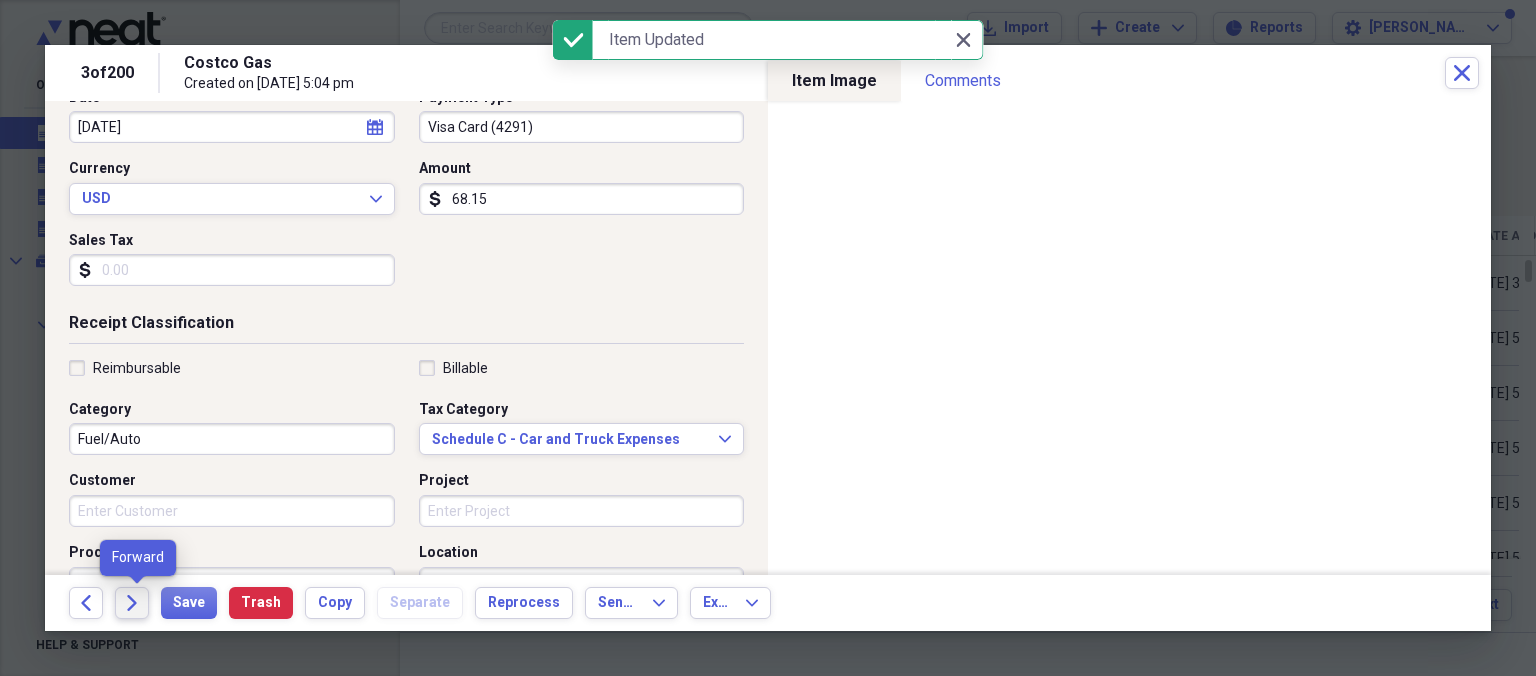click on "Forward" 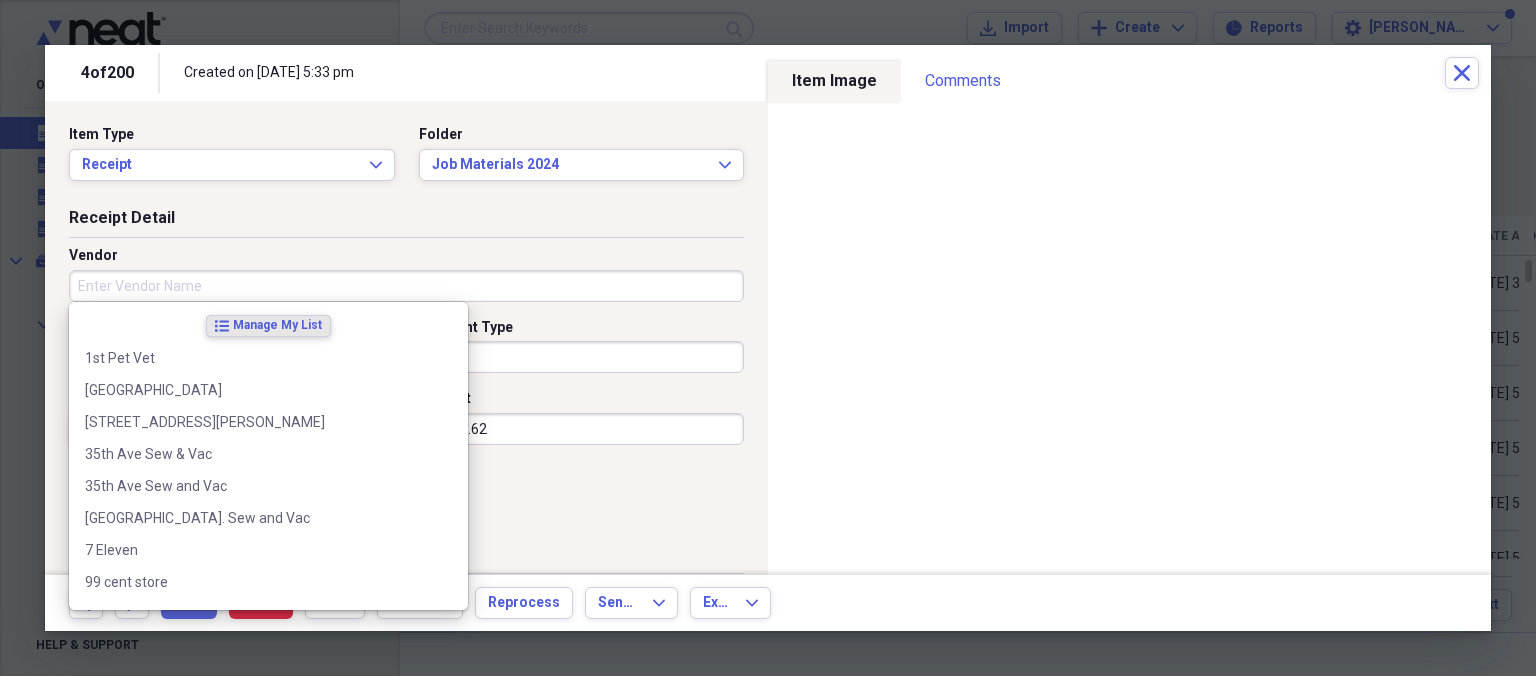 click on "Vendor" at bounding box center [406, 286] 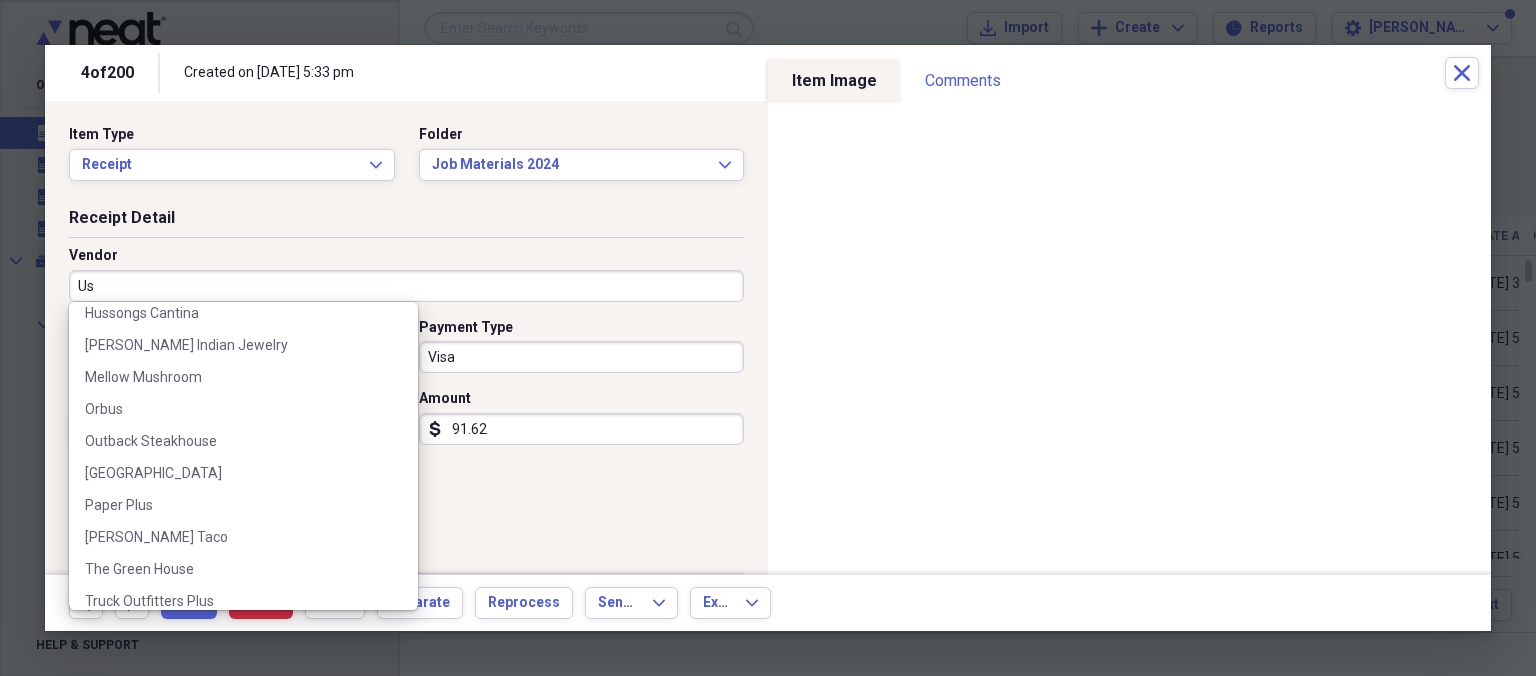 scroll, scrollTop: 732, scrollLeft: 0, axis: vertical 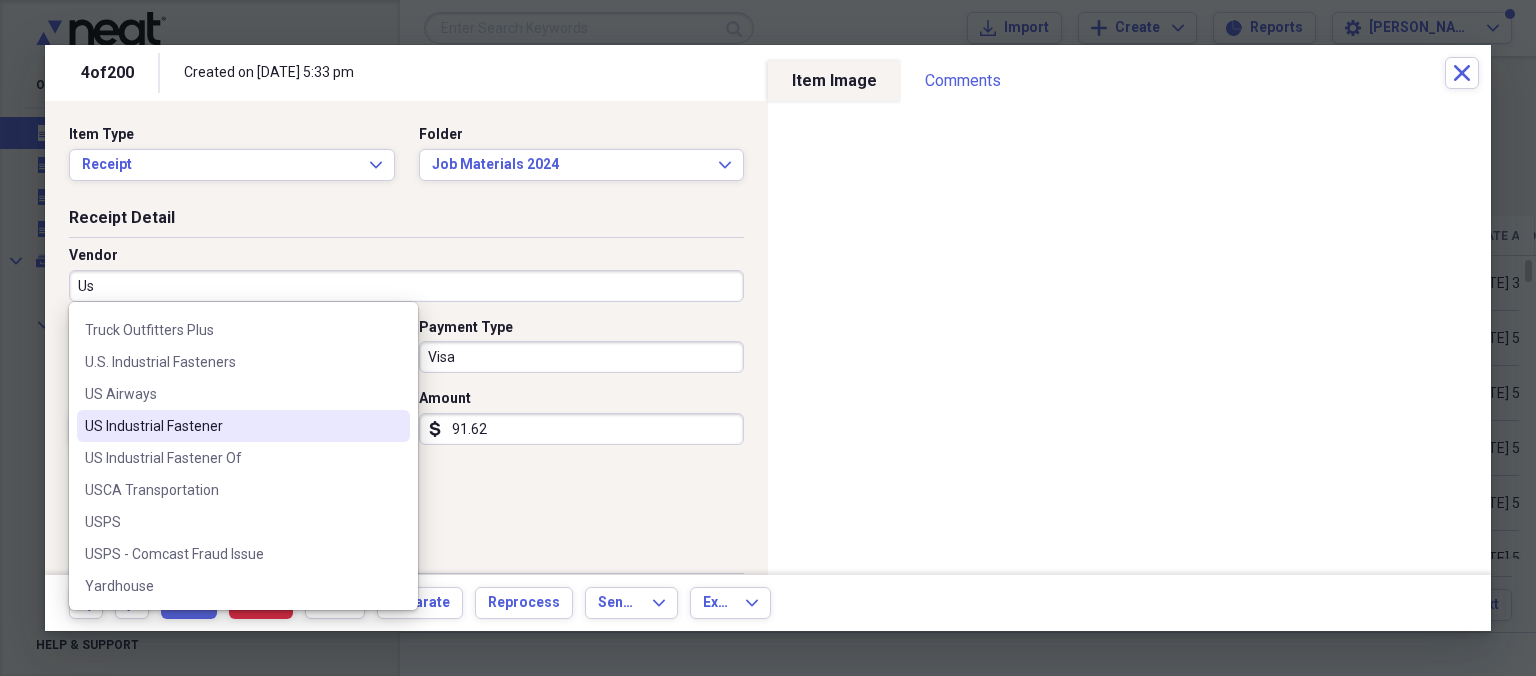 click on "US Industrial Fastener" at bounding box center (231, 426) 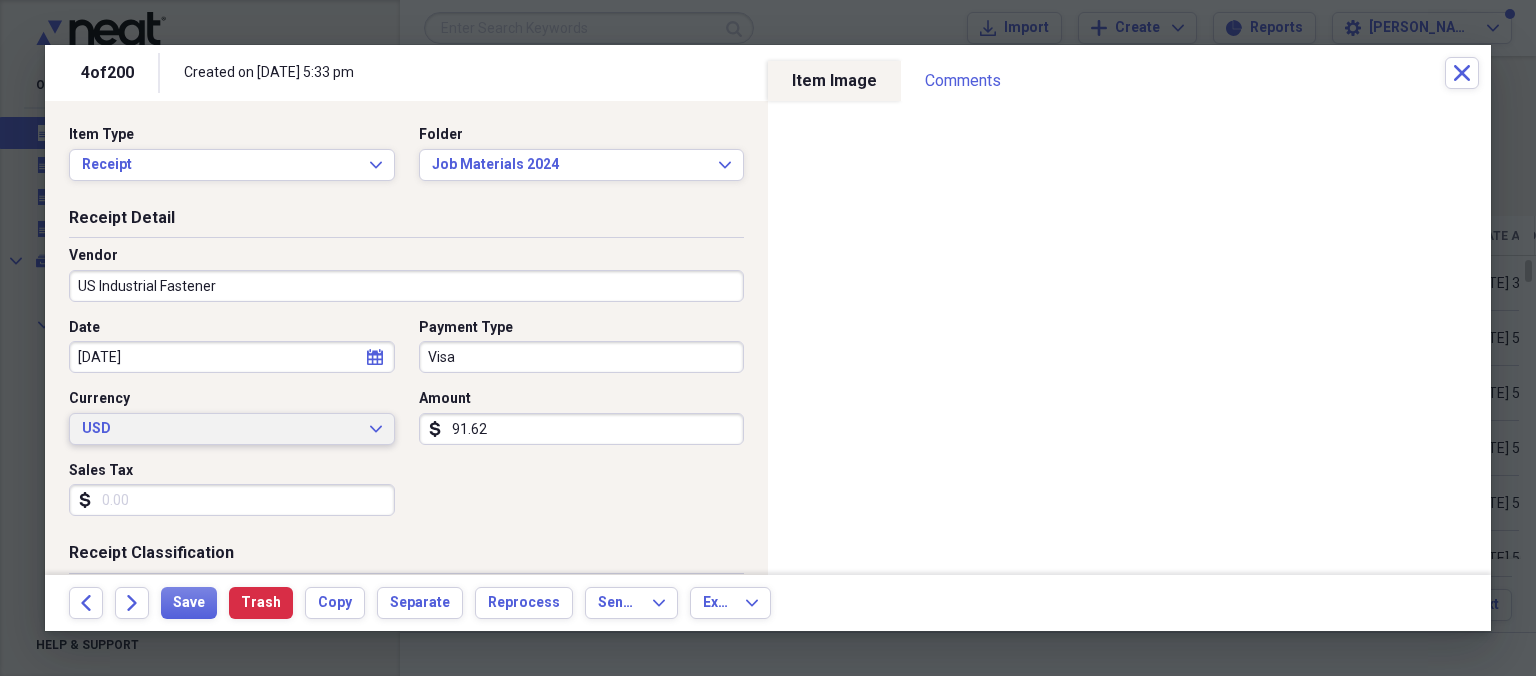 type on "Job Materials" 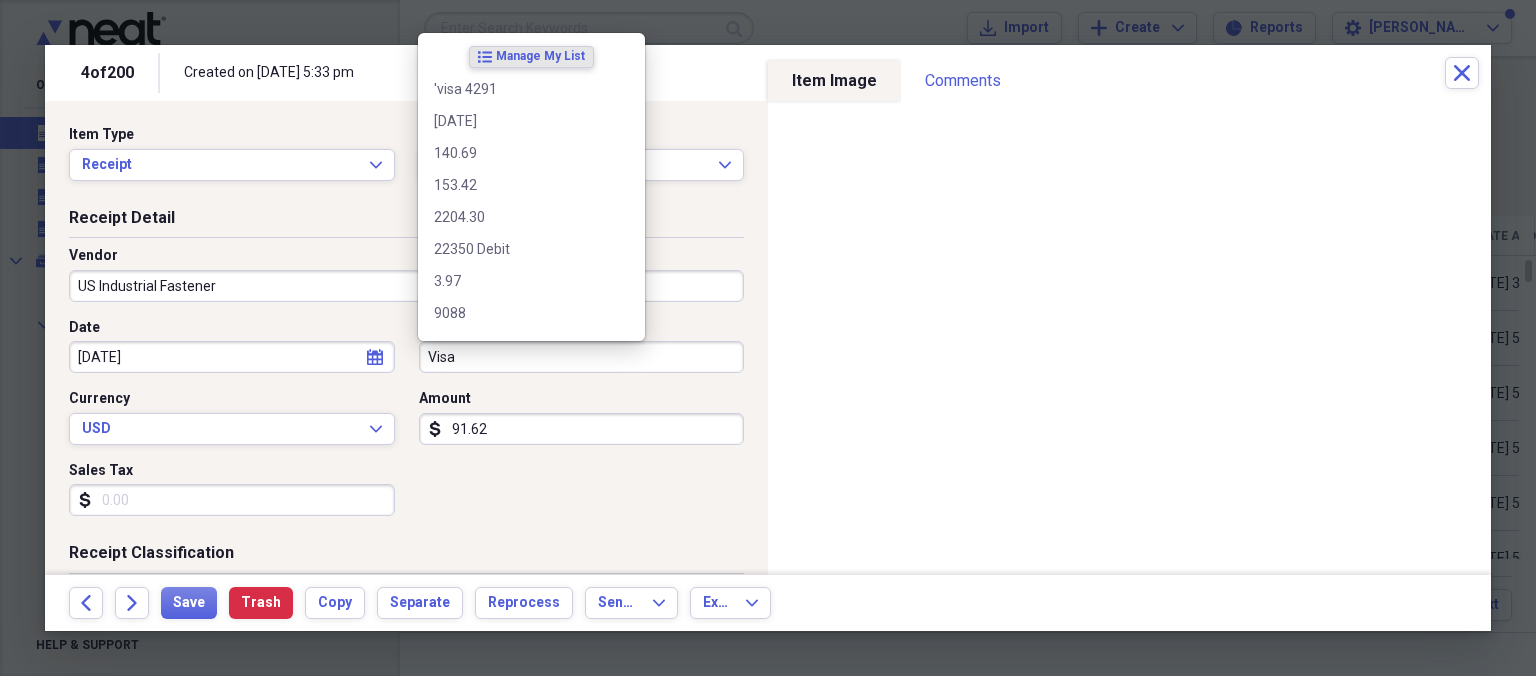 click on "Visa" at bounding box center (582, 357) 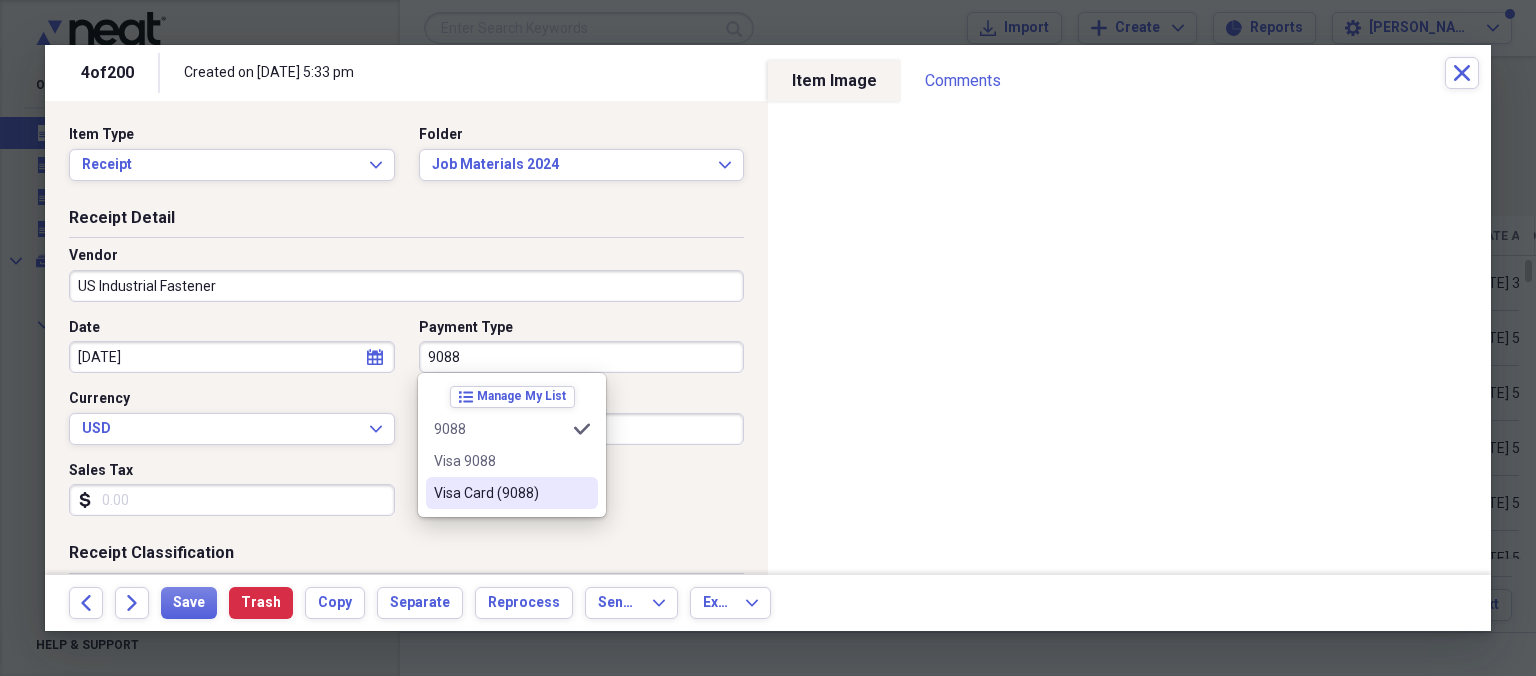 click on "Visa Card (9088)" at bounding box center [500, 493] 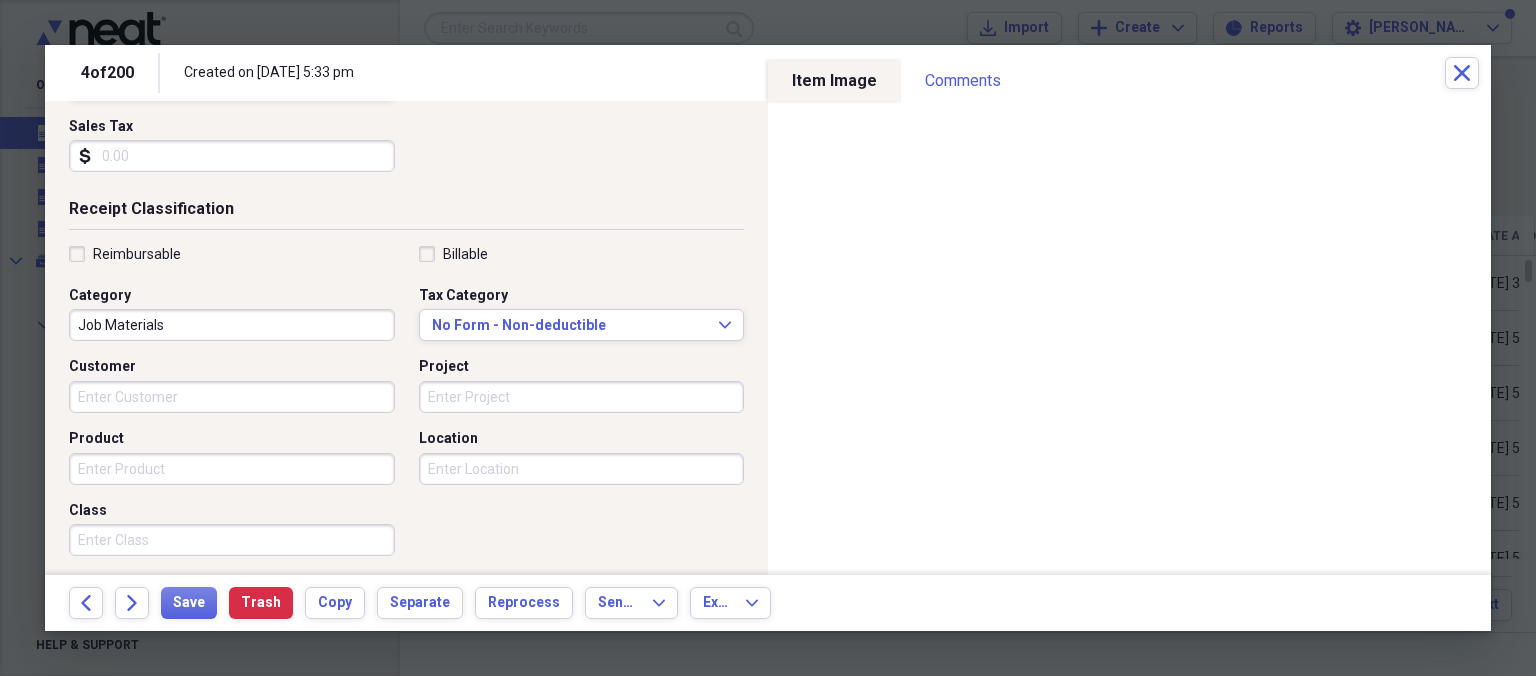 scroll, scrollTop: 346, scrollLeft: 0, axis: vertical 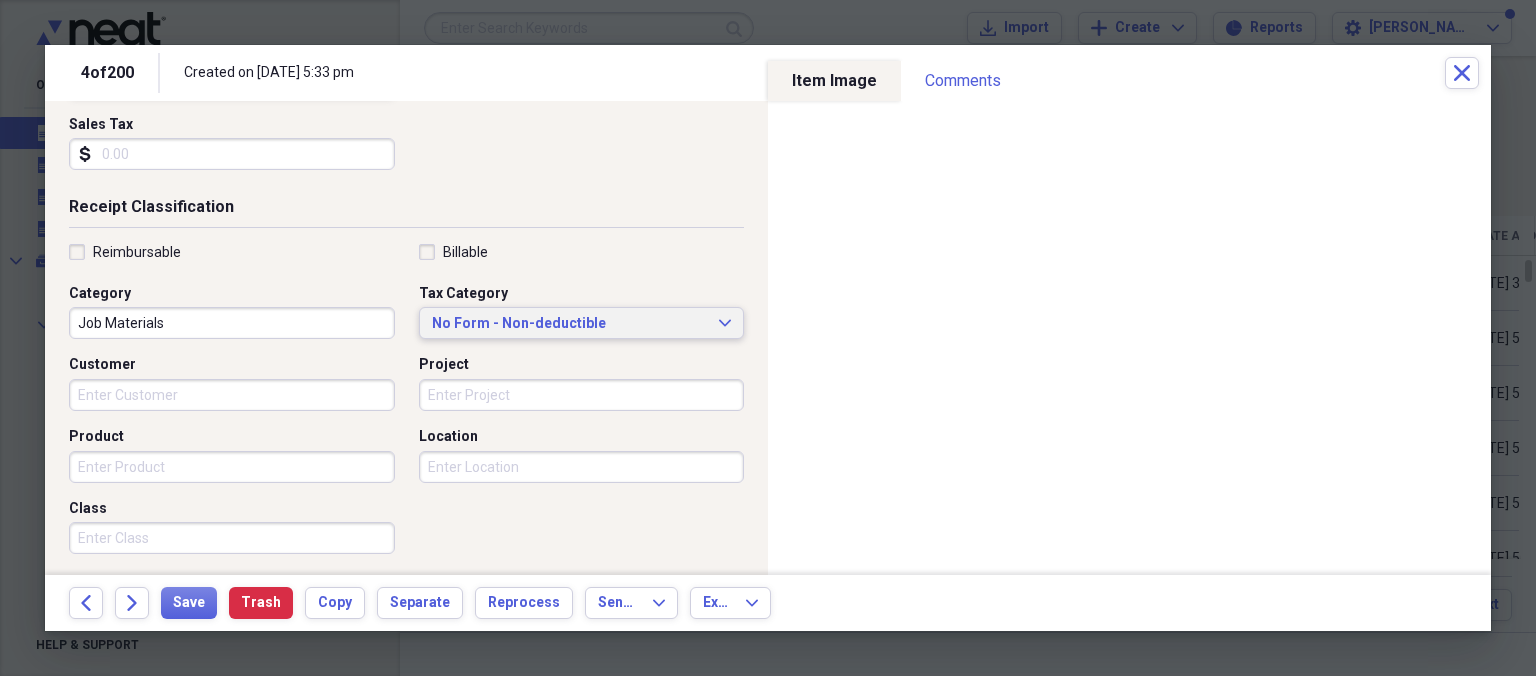 click on "No Form - Non-deductible" at bounding box center [570, 324] 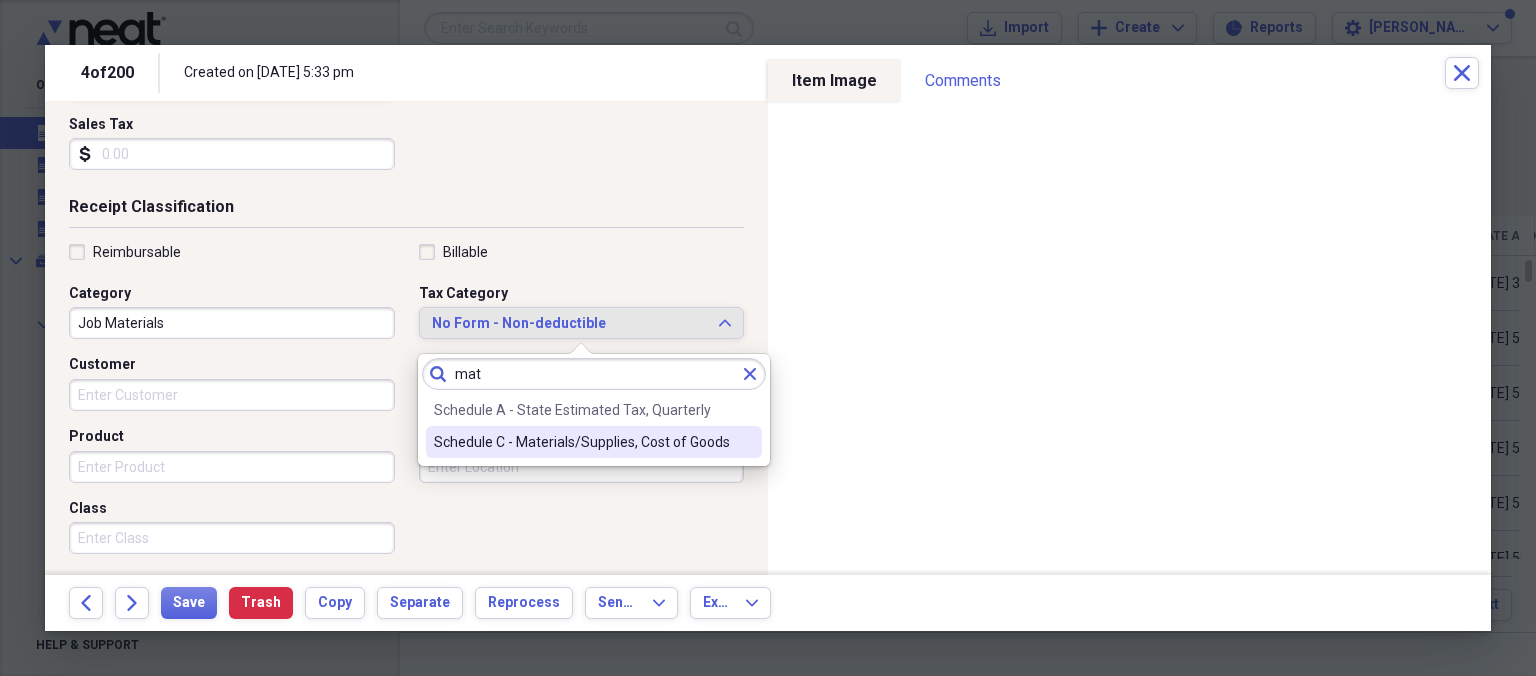 type on "mat" 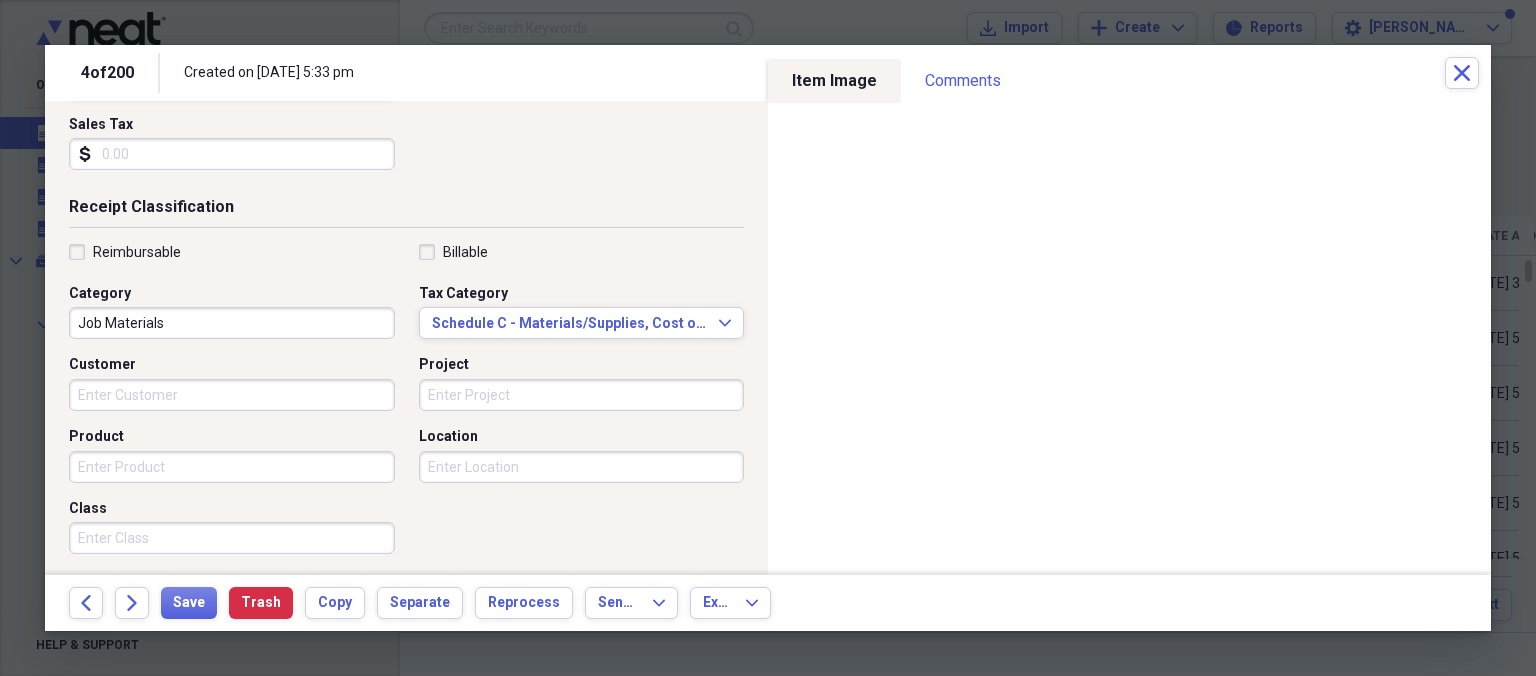 click on "Customer" at bounding box center (232, 395) 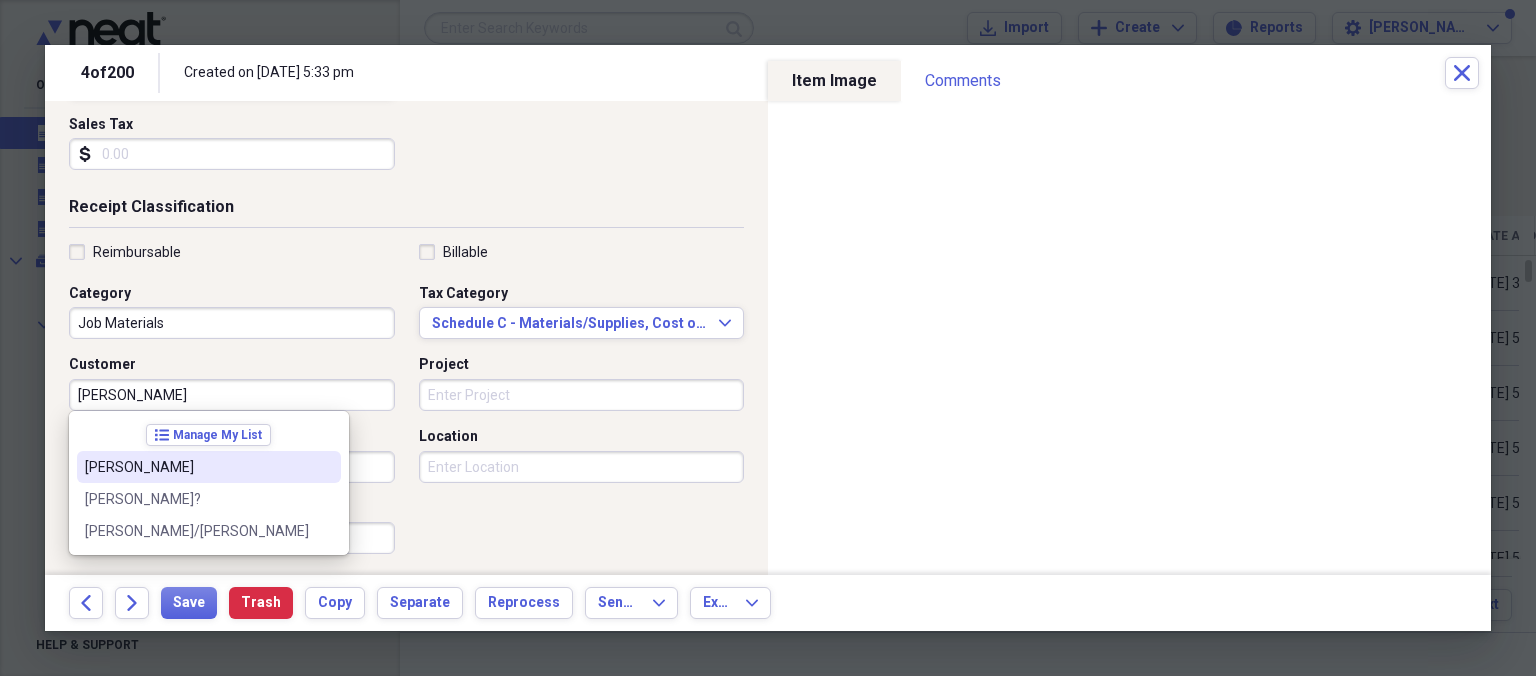 click on "[PERSON_NAME]" at bounding box center (197, 467) 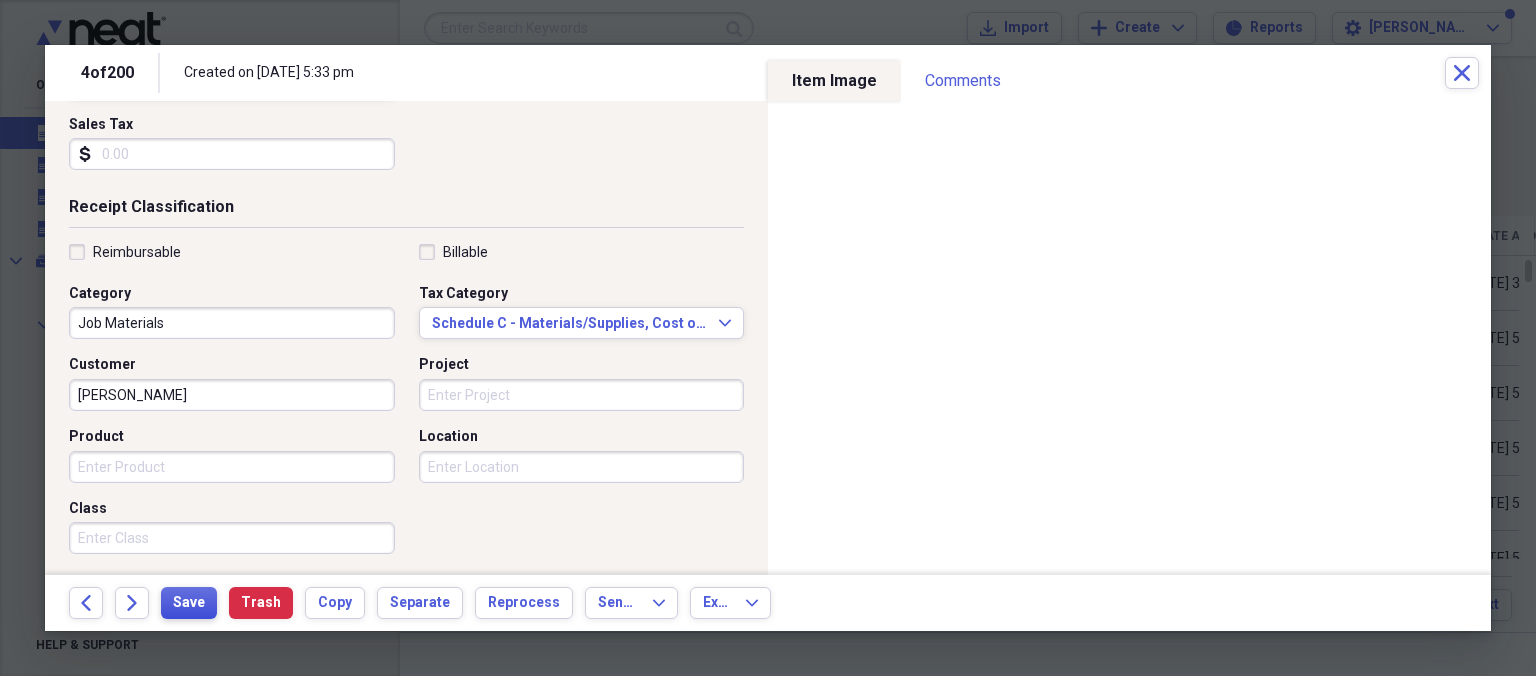 click on "Save" at bounding box center [189, 603] 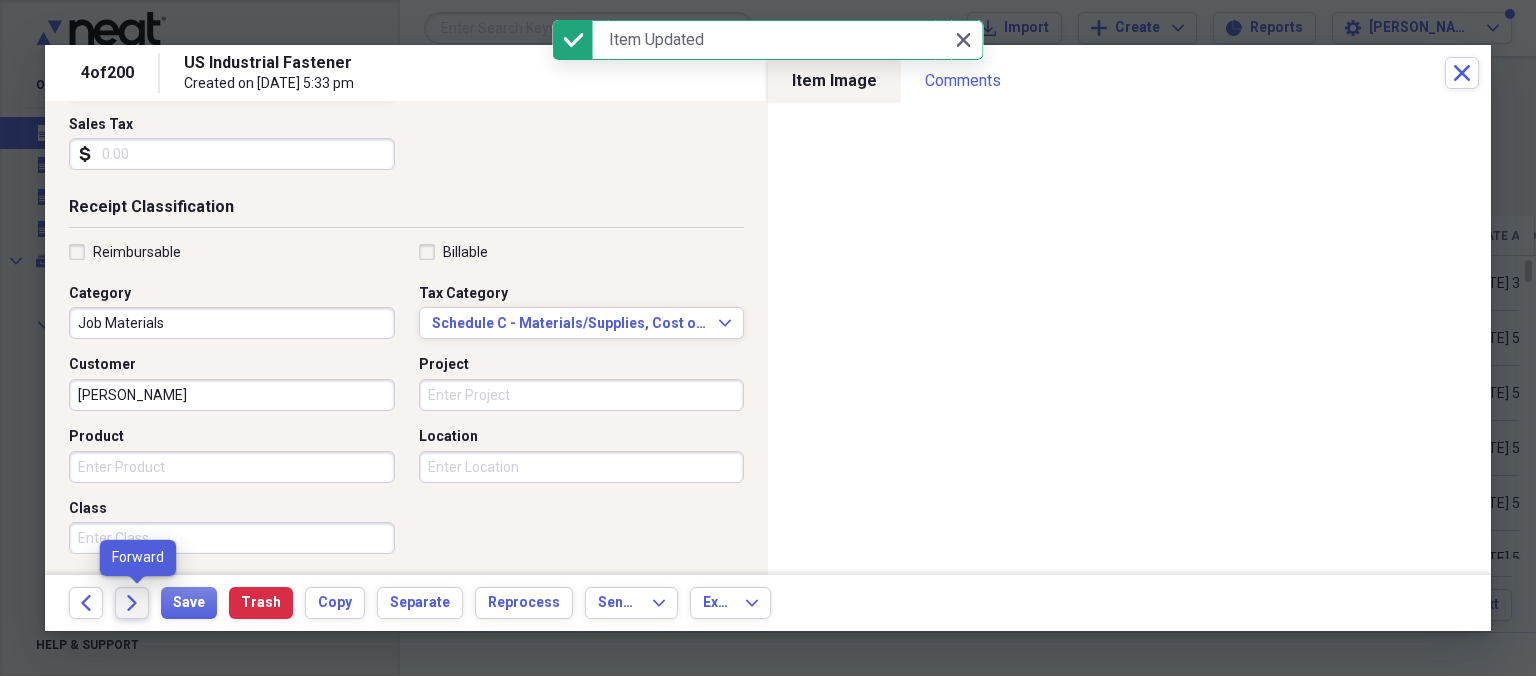 click on "Forward" at bounding box center [132, 603] 